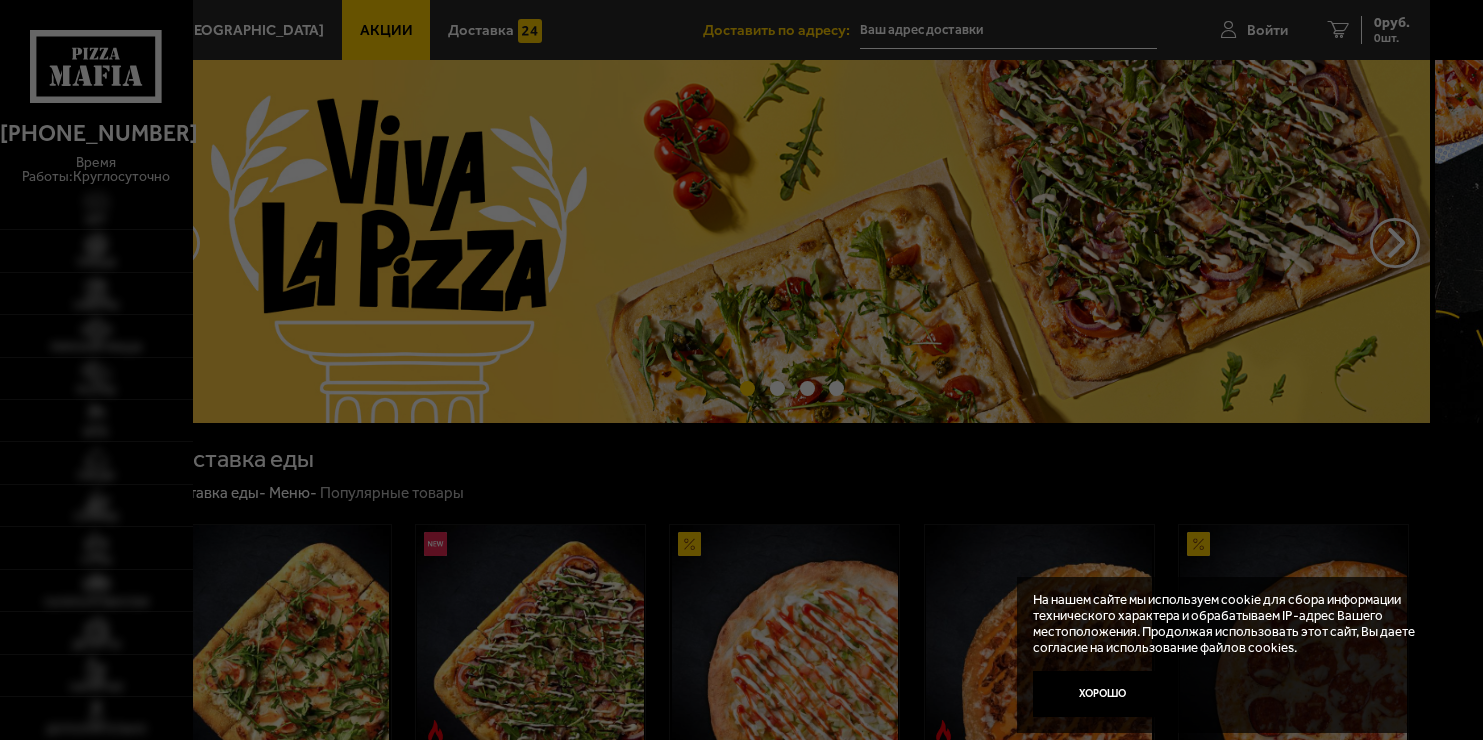 scroll, scrollTop: 0, scrollLeft: 0, axis: both 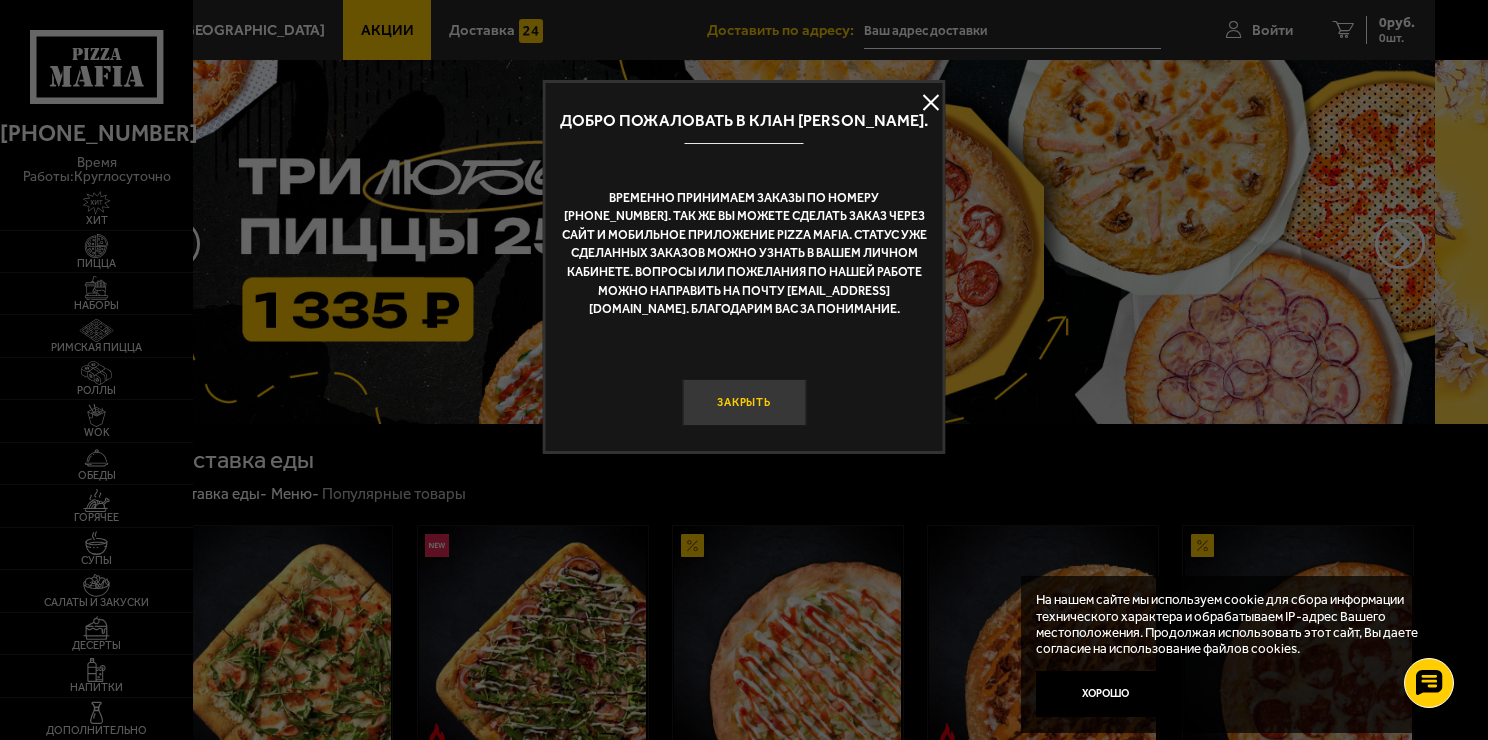 click on "Закрыть" at bounding box center [744, 402] 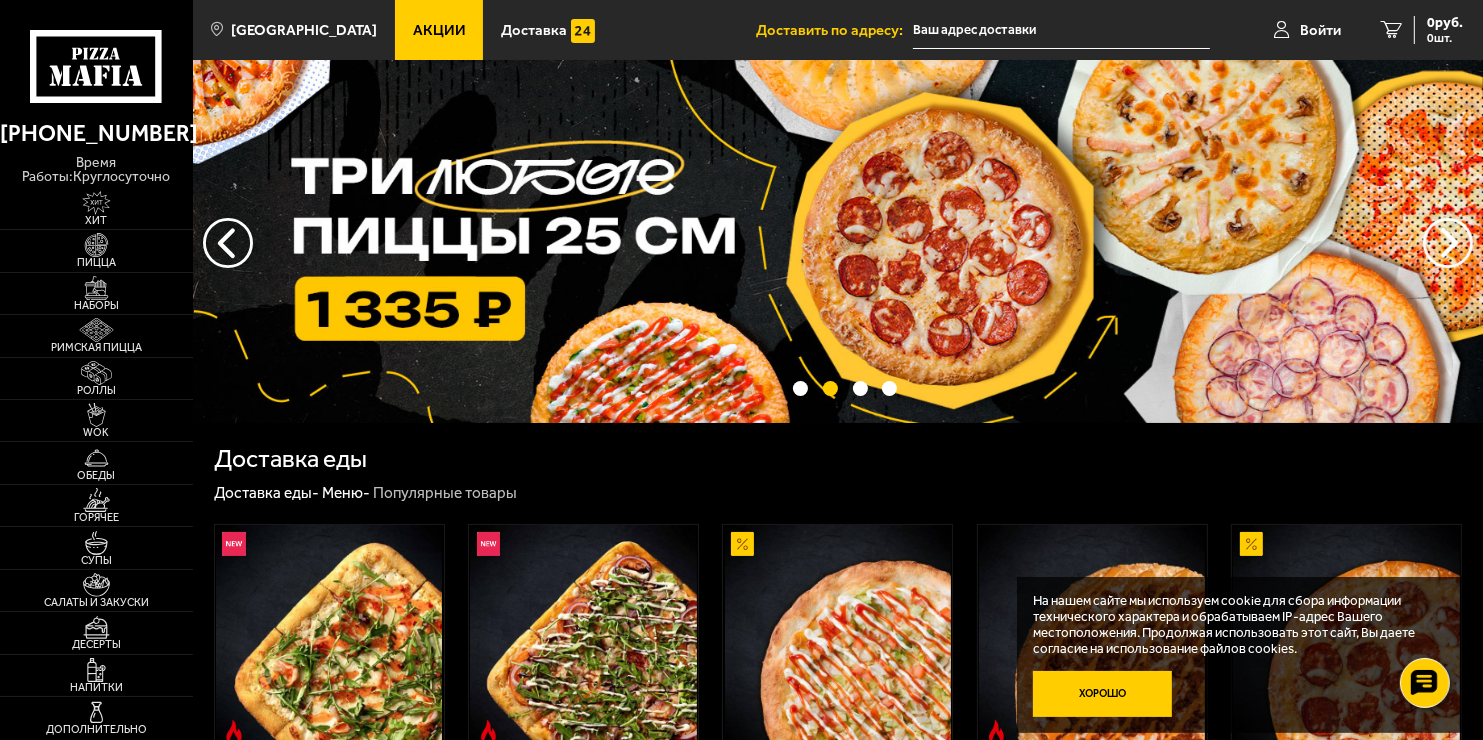 click on "Хорошо" at bounding box center [1102, 694] 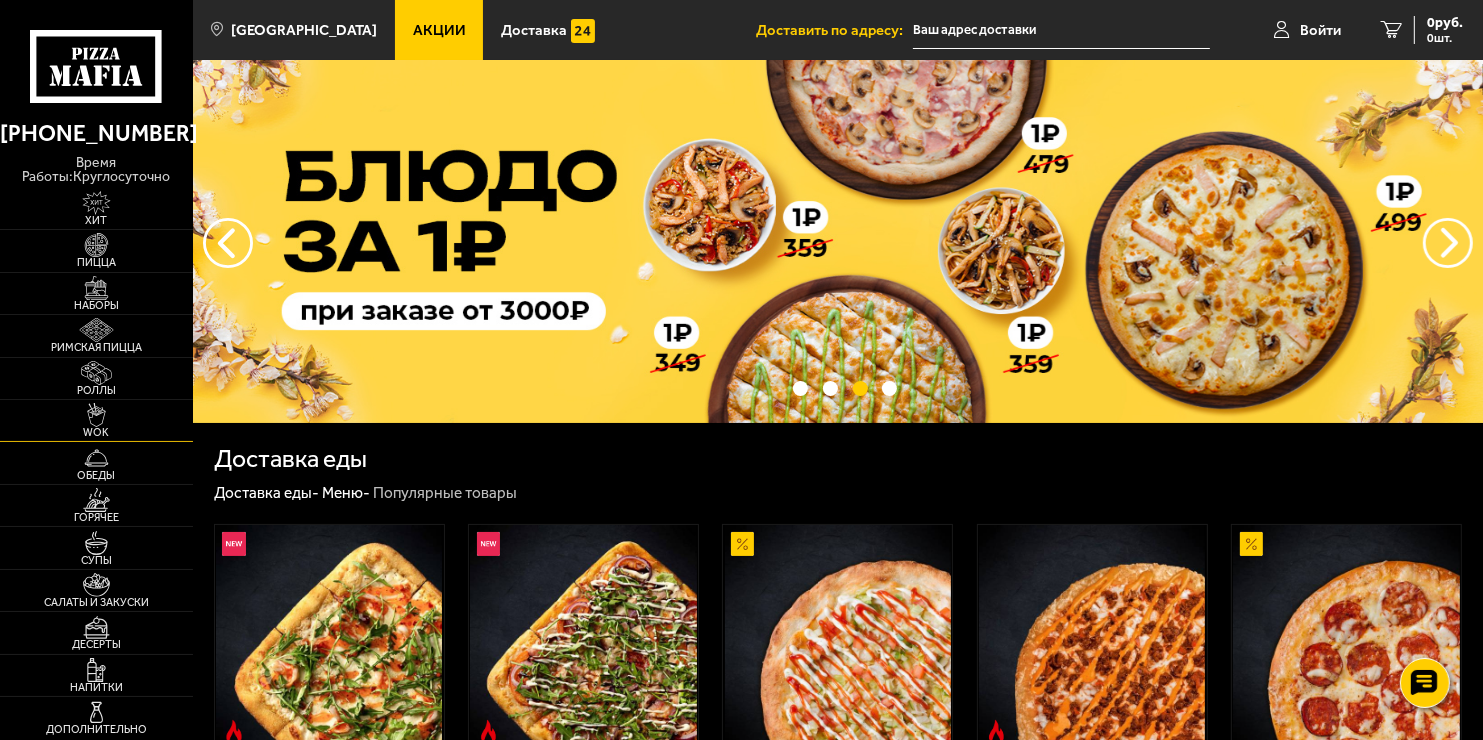 click at bounding box center (96, 415) 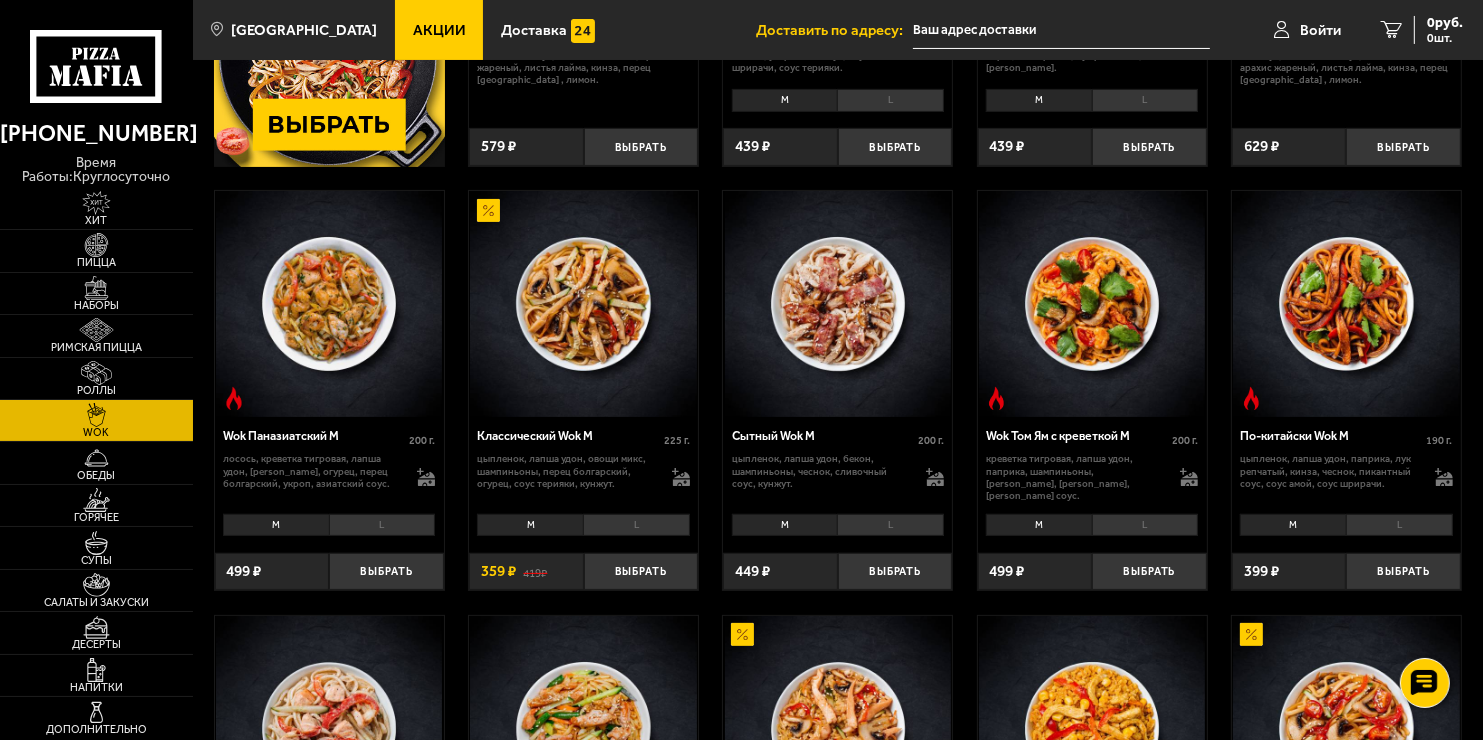 scroll, scrollTop: 800, scrollLeft: 0, axis: vertical 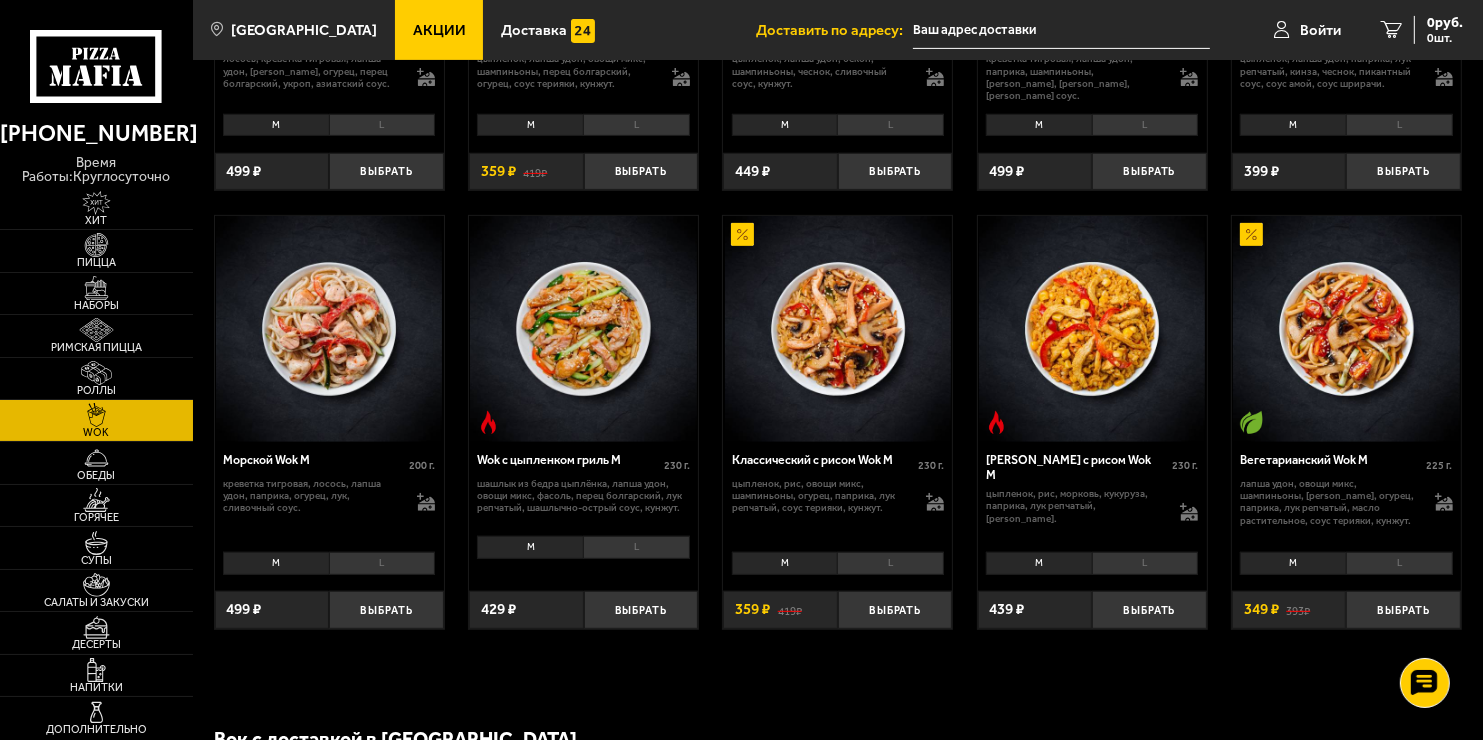 click on "L" at bounding box center (382, 563) 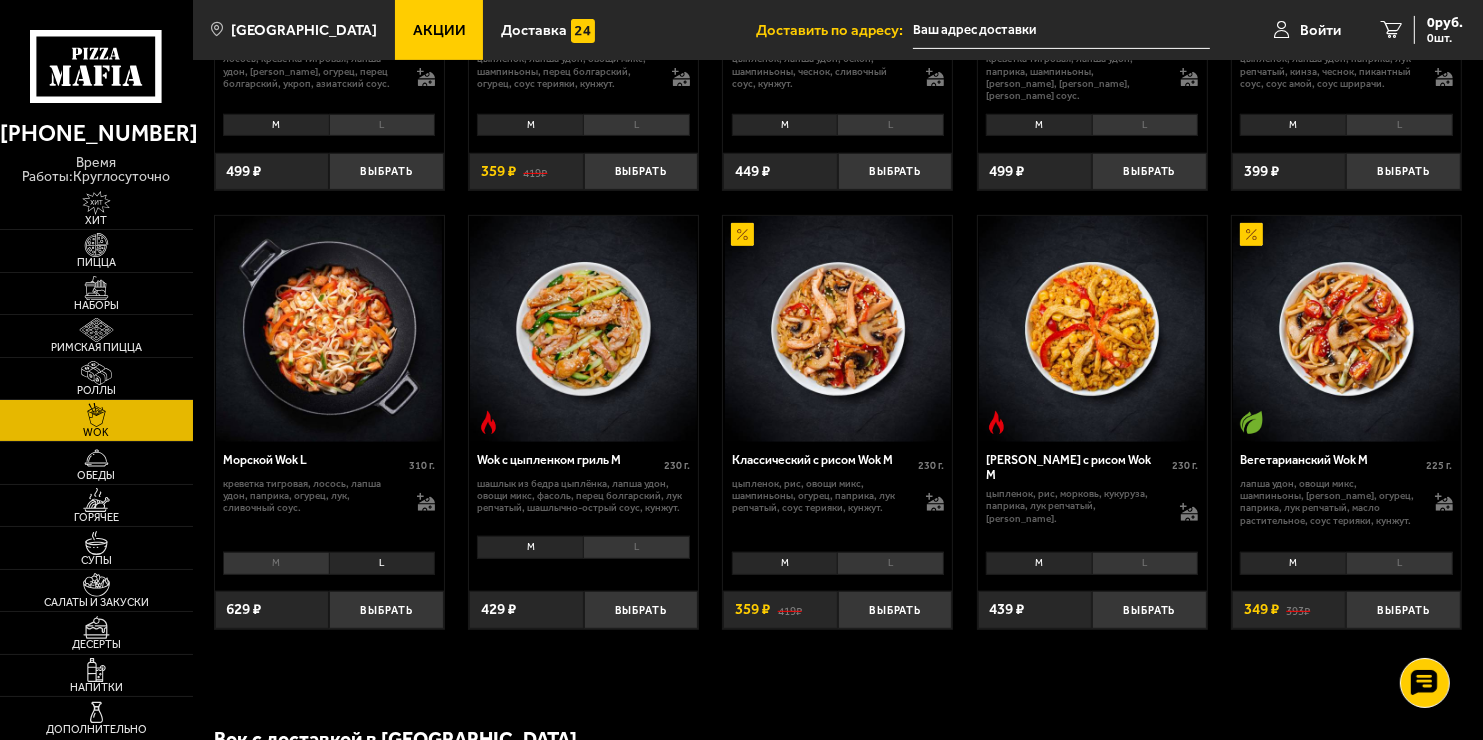 click on "M" at bounding box center (276, 563) 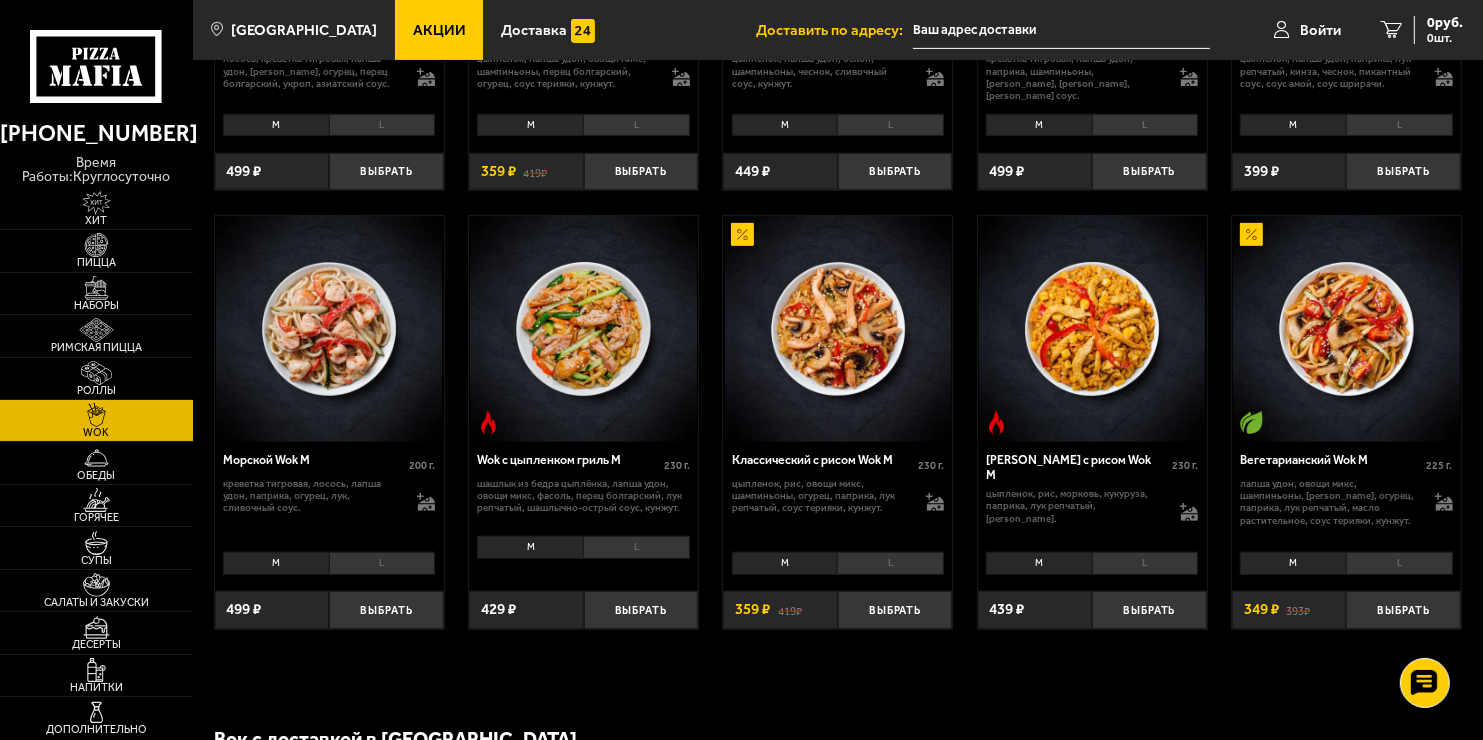click on "L" at bounding box center (382, 563) 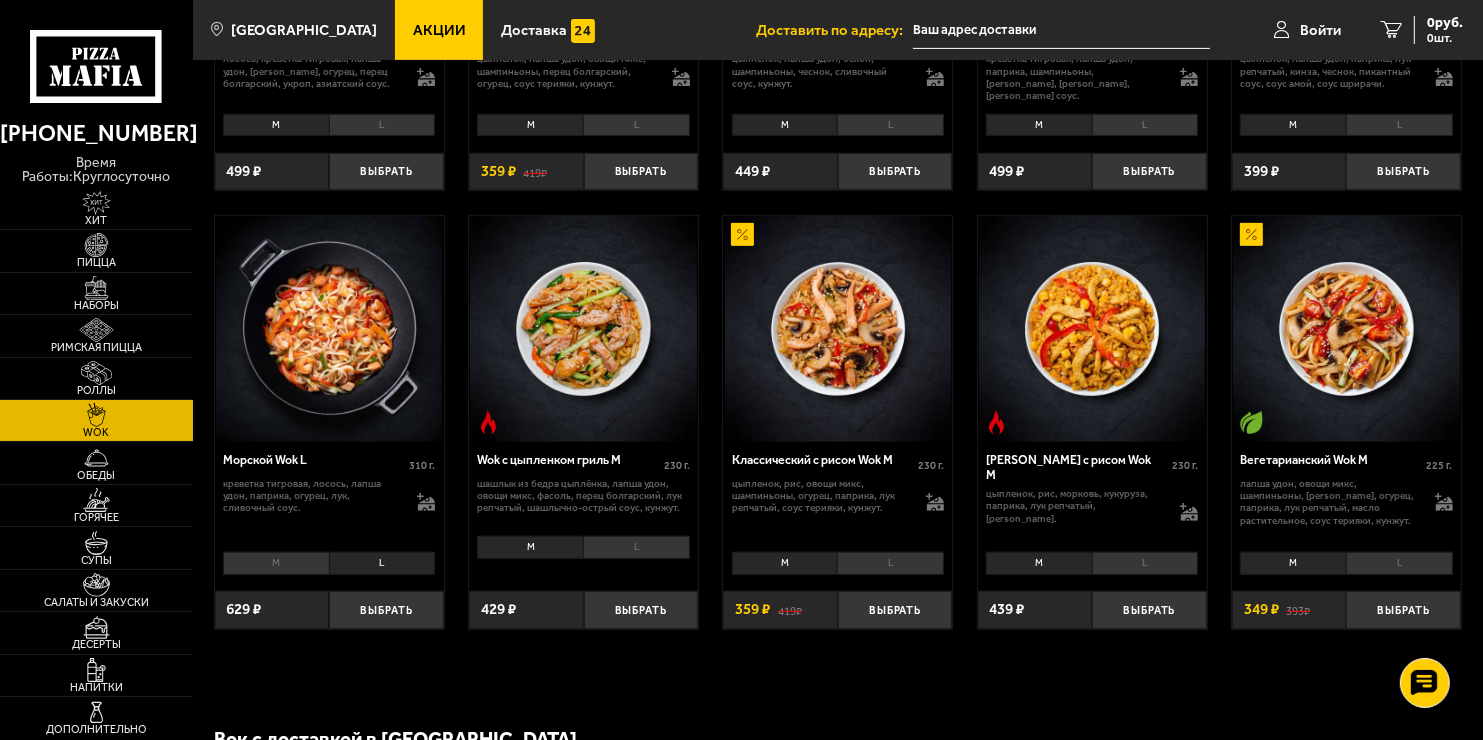 click on "M" at bounding box center [276, 563] 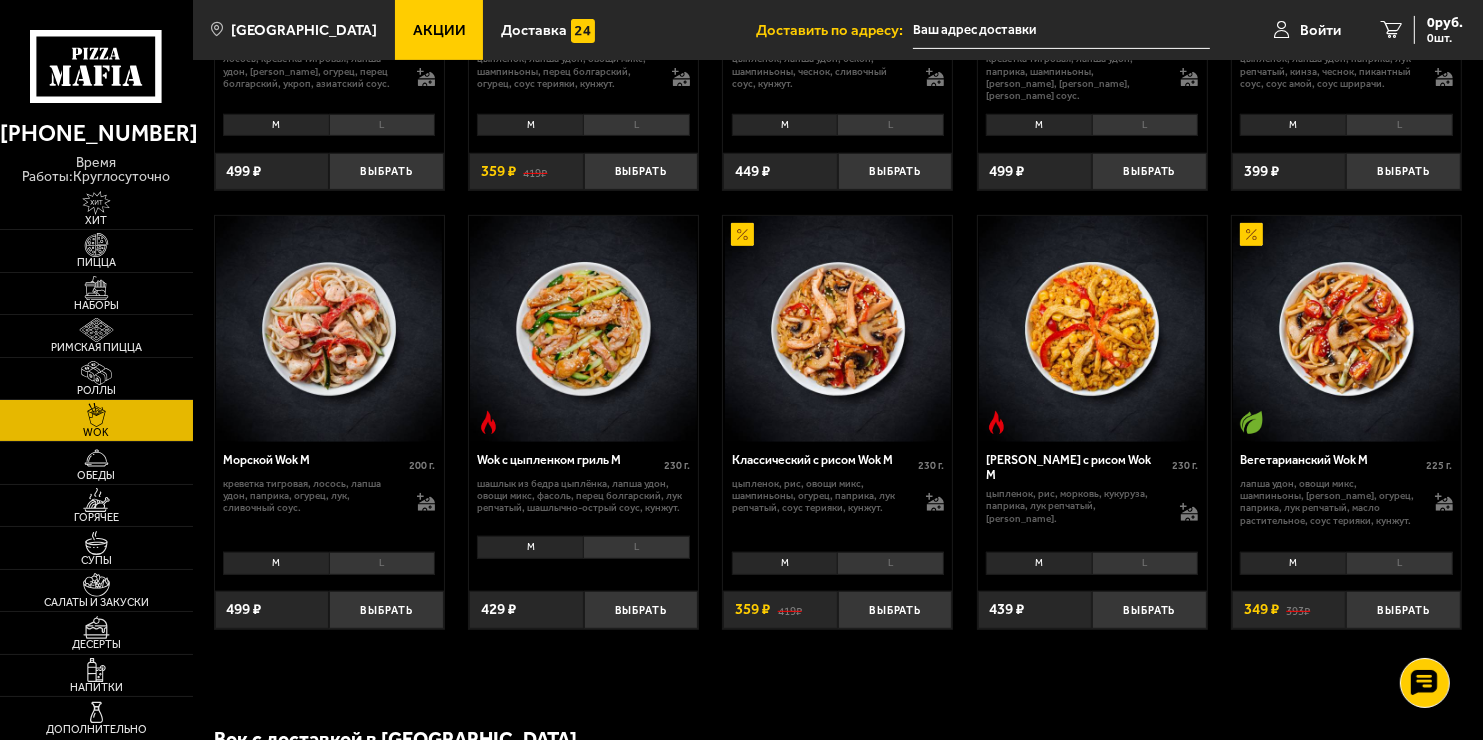 click on "L" at bounding box center [382, 563] 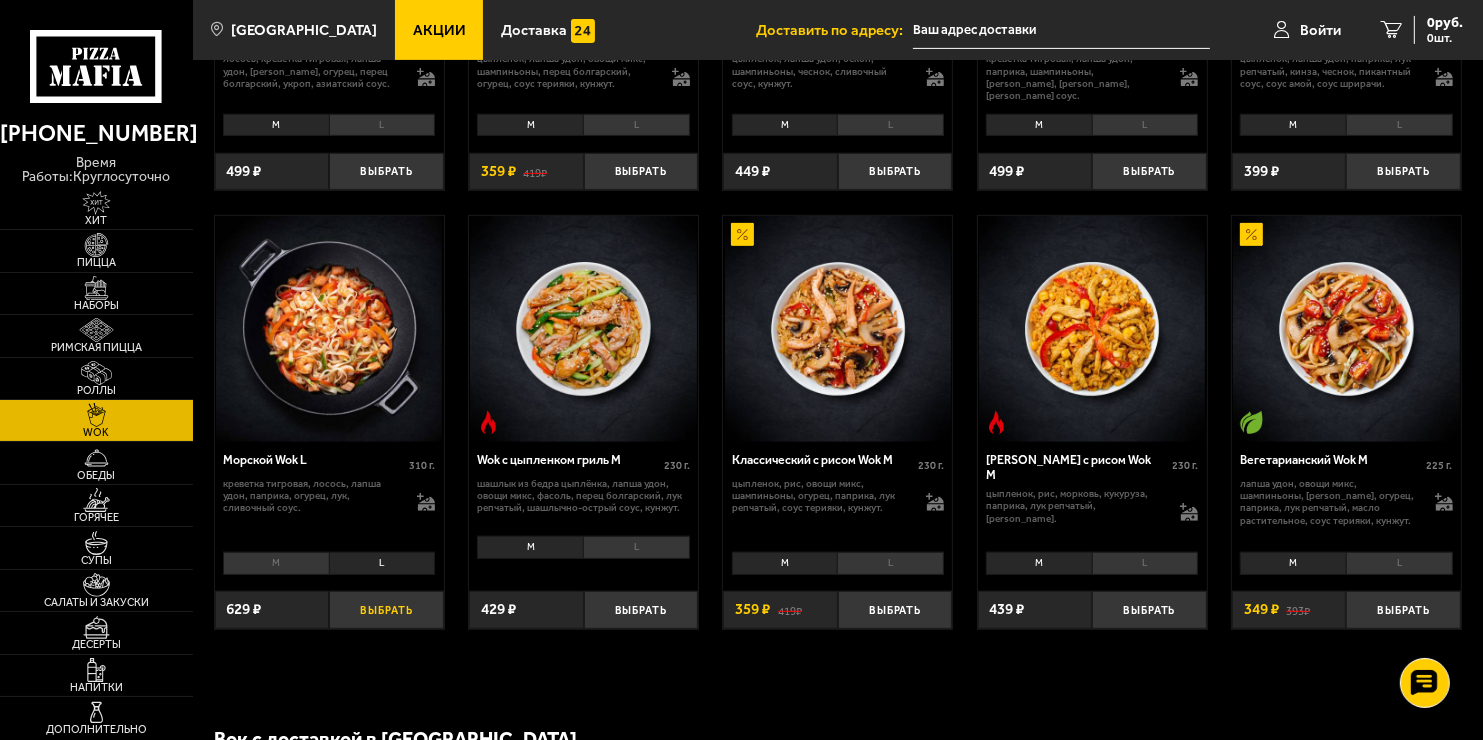 click on "Выбрать" at bounding box center [386, 610] 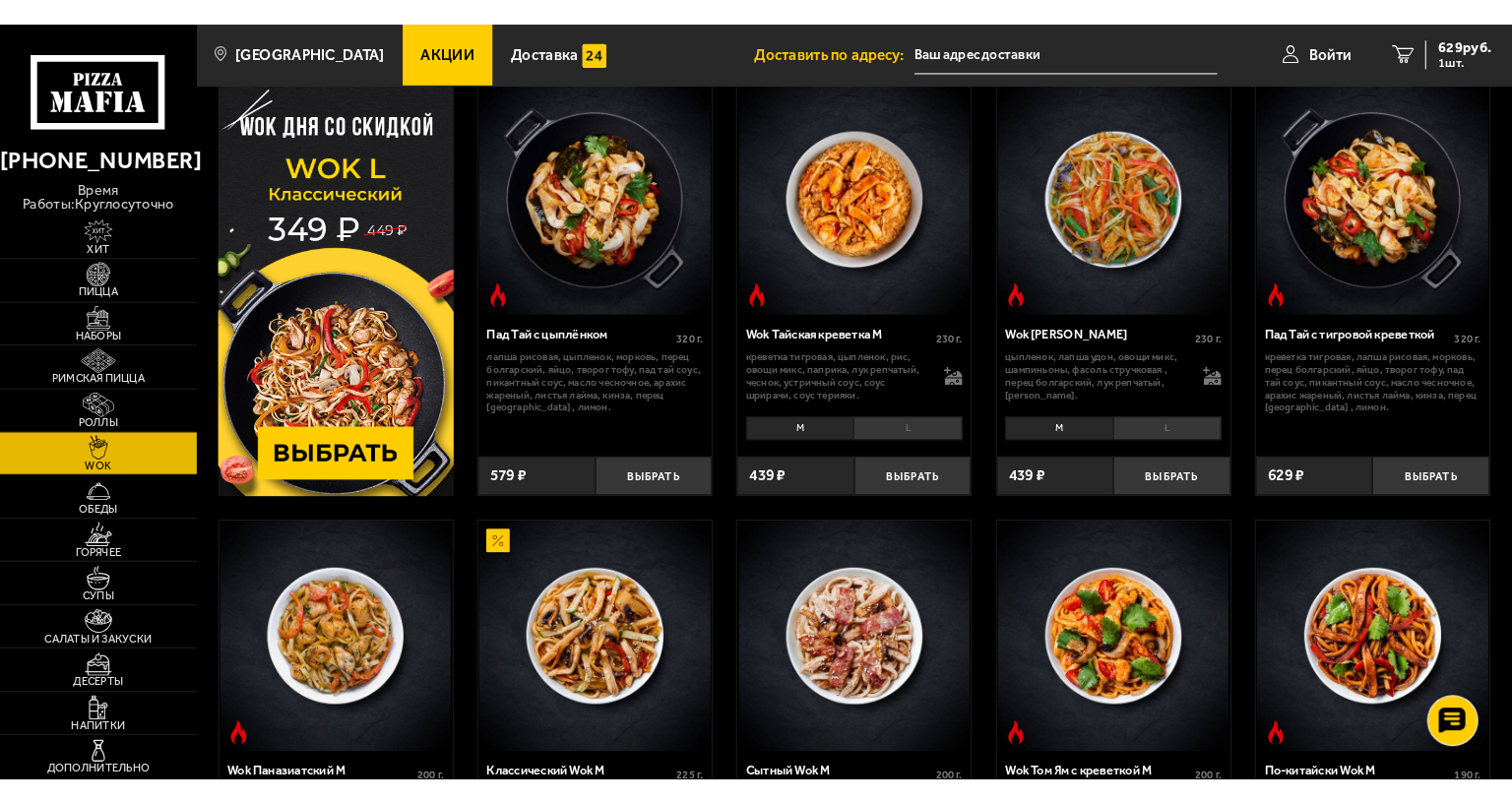 scroll, scrollTop: 98, scrollLeft: 0, axis: vertical 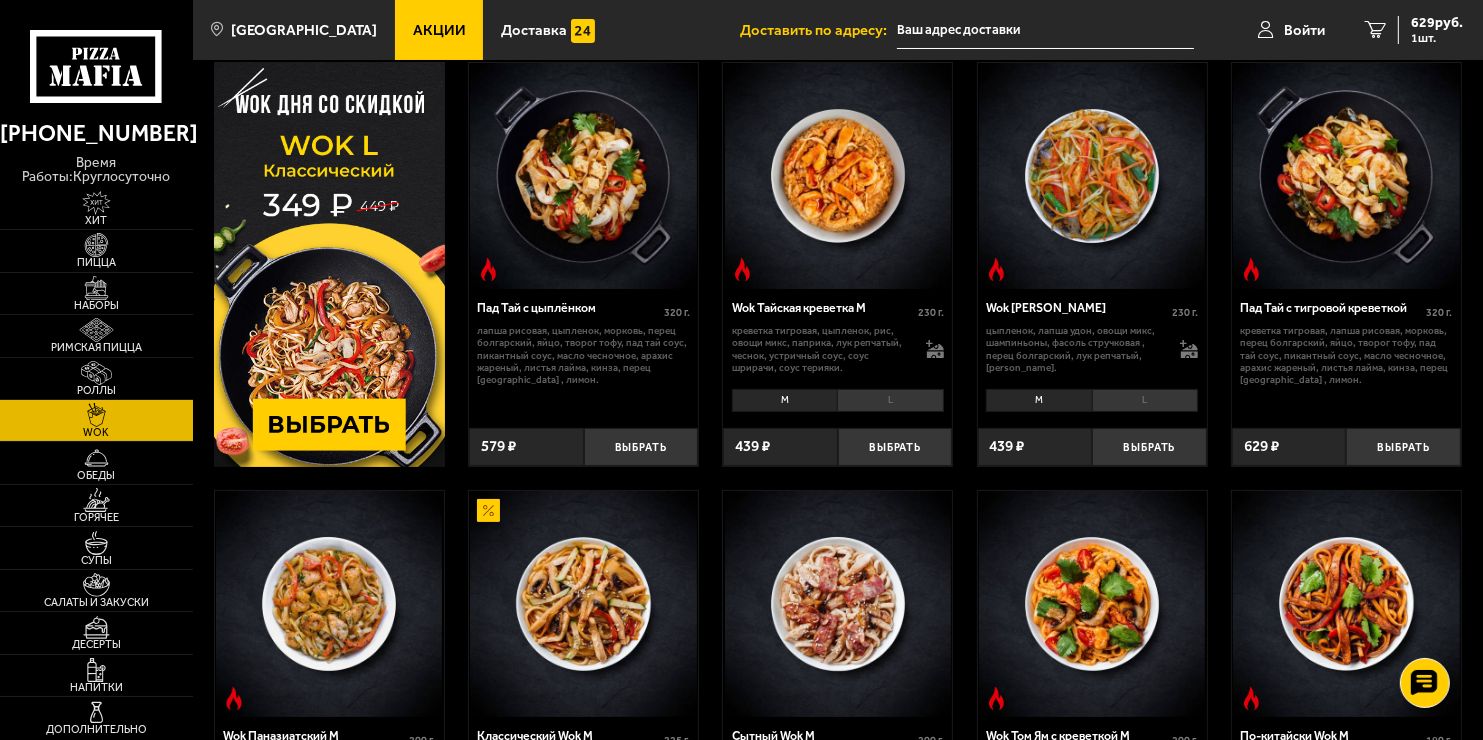 click at bounding box center (583, 176) 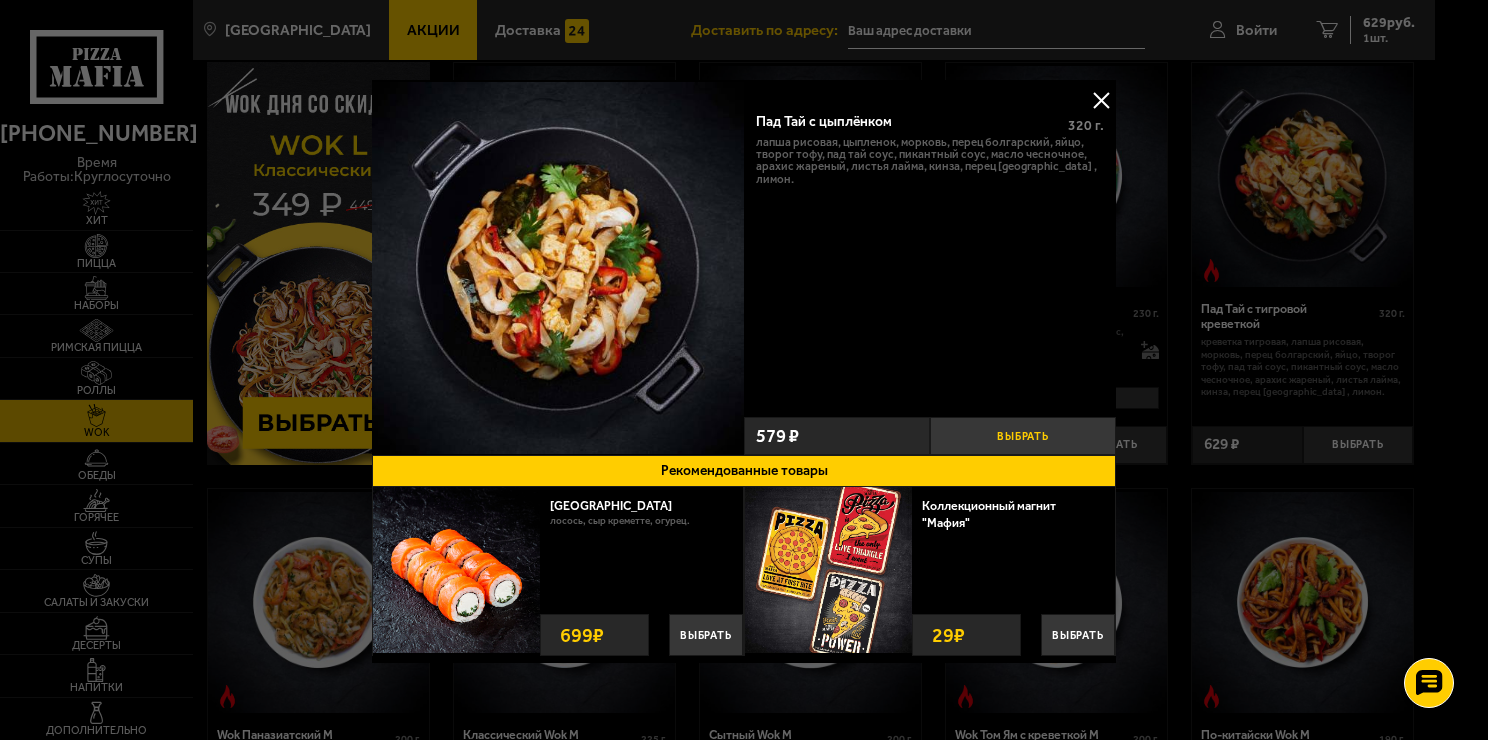 click on "Выбрать" at bounding box center (1023, 436) 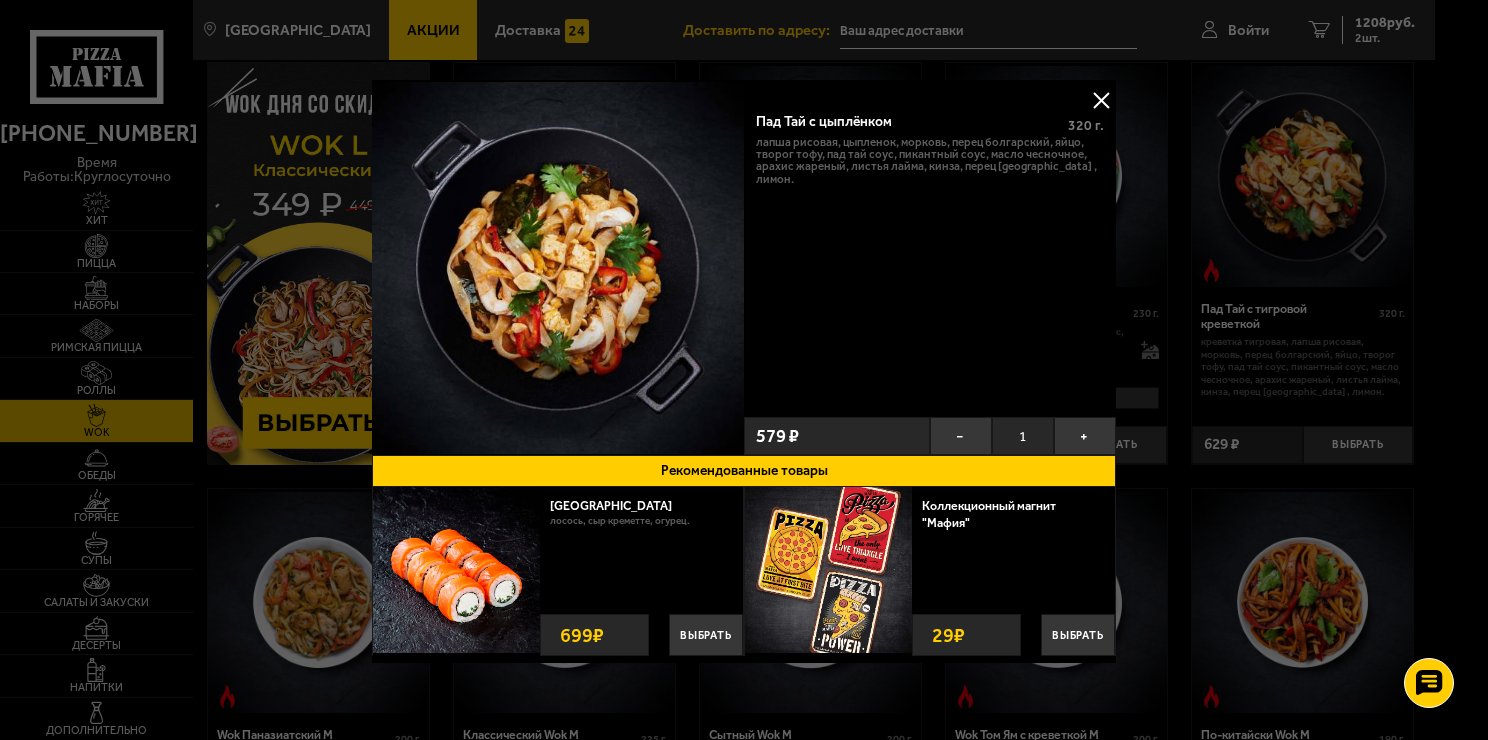 click at bounding box center [1101, 100] 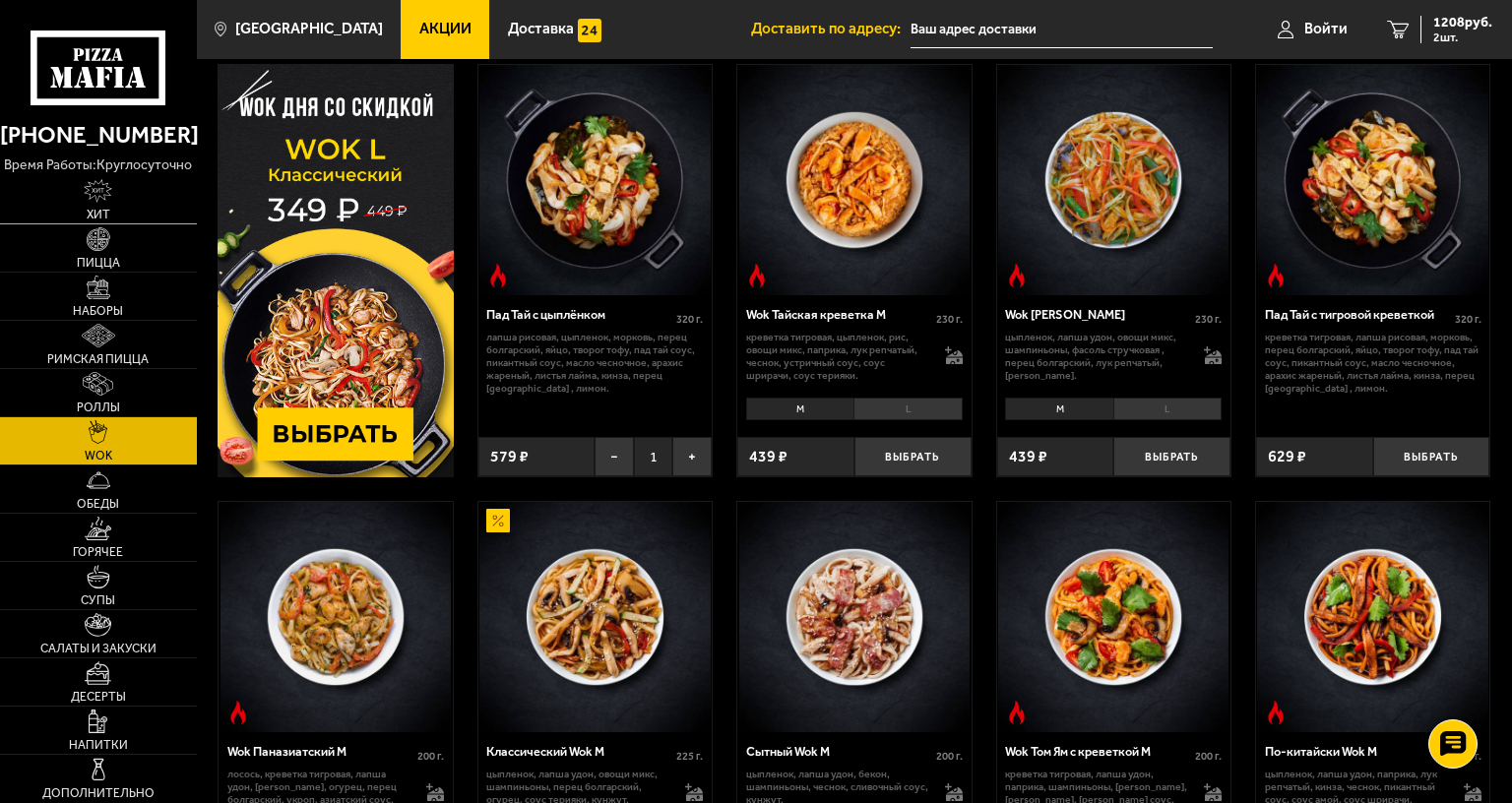 click at bounding box center [97, 191] 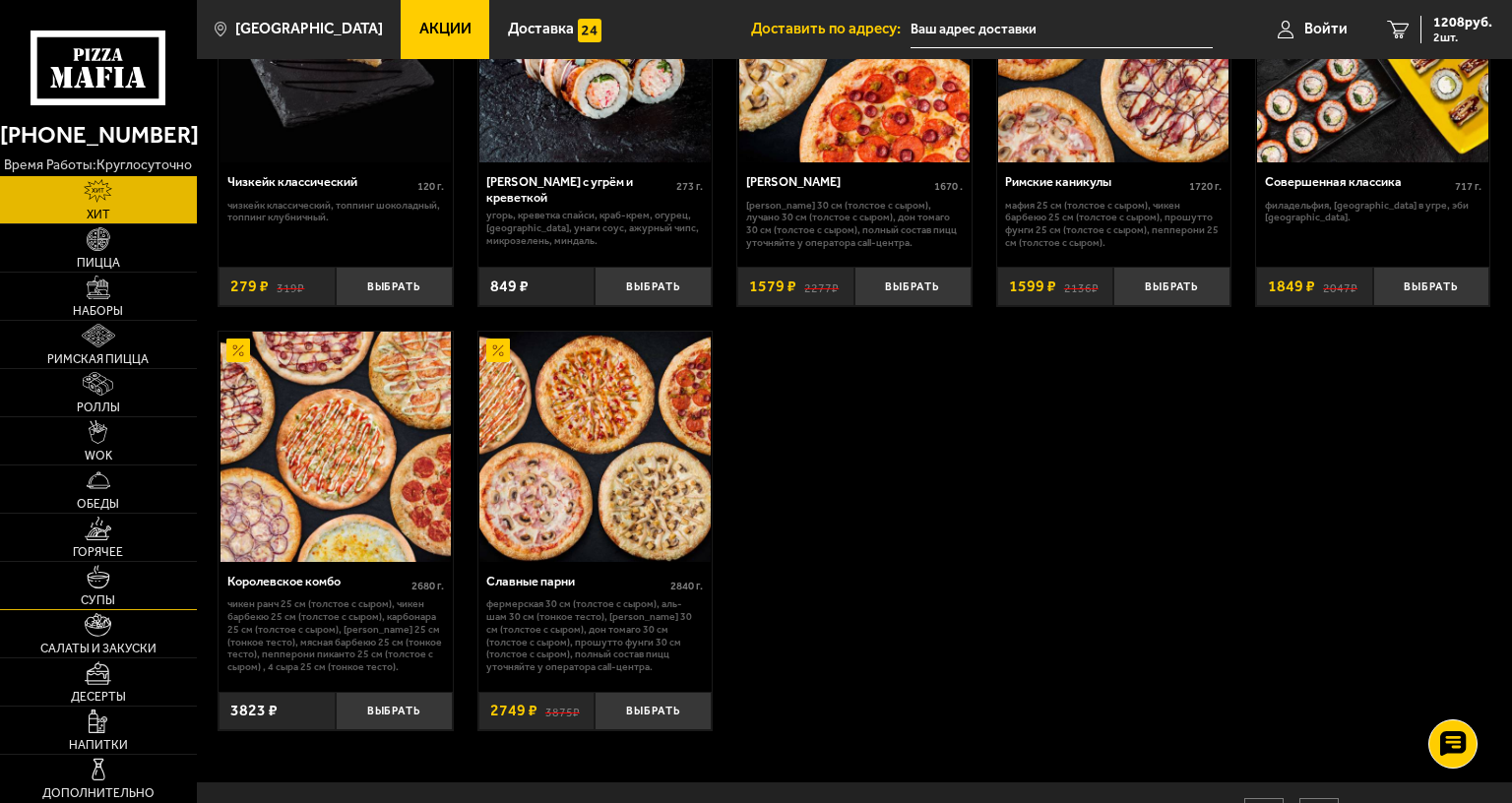 scroll, scrollTop: 1082, scrollLeft: 0, axis: vertical 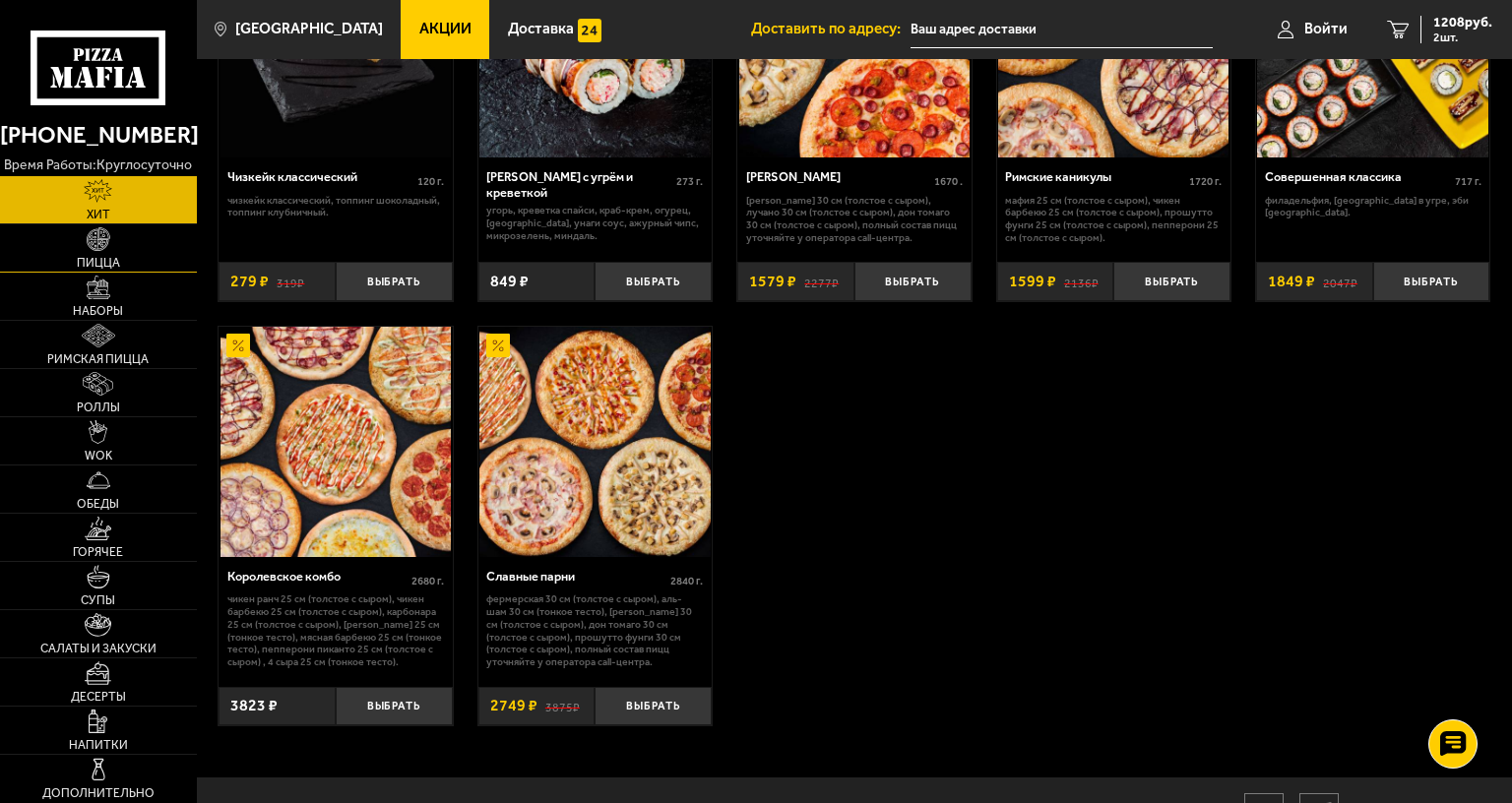 click on "Пицца" at bounding box center (98, 248) 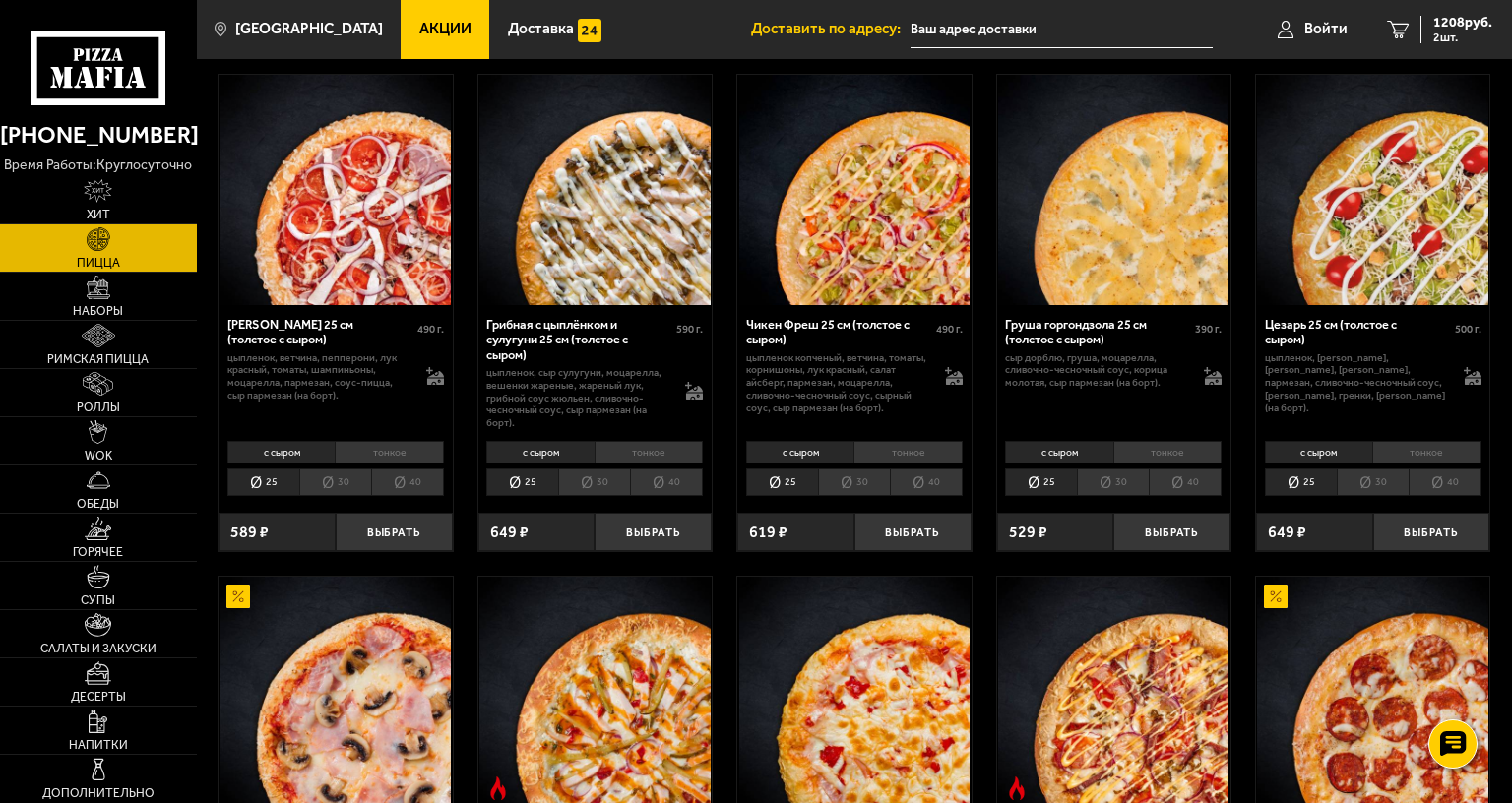 scroll, scrollTop: 590, scrollLeft: 0, axis: vertical 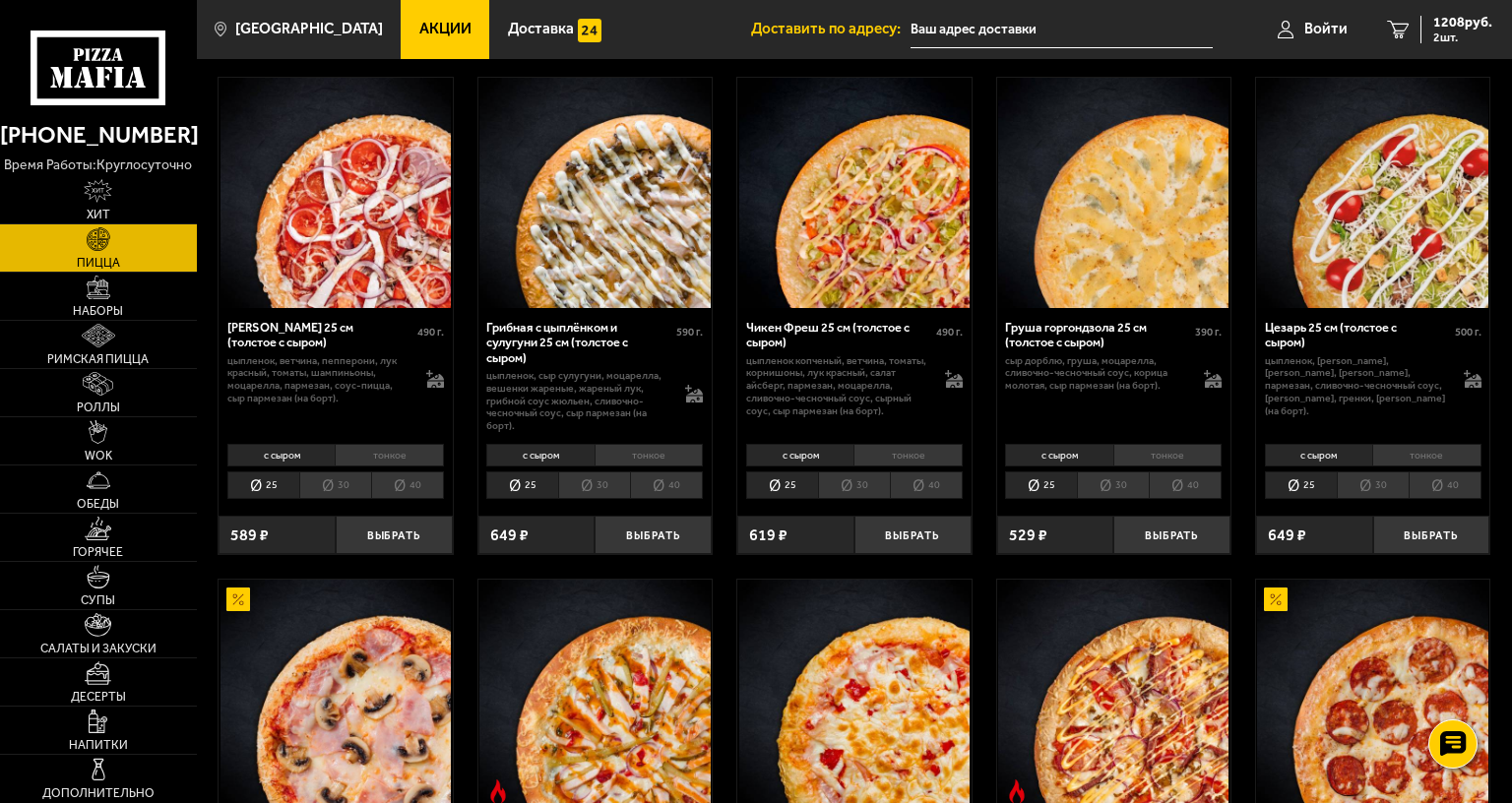 click on "25" at bounding box center [522, 485] 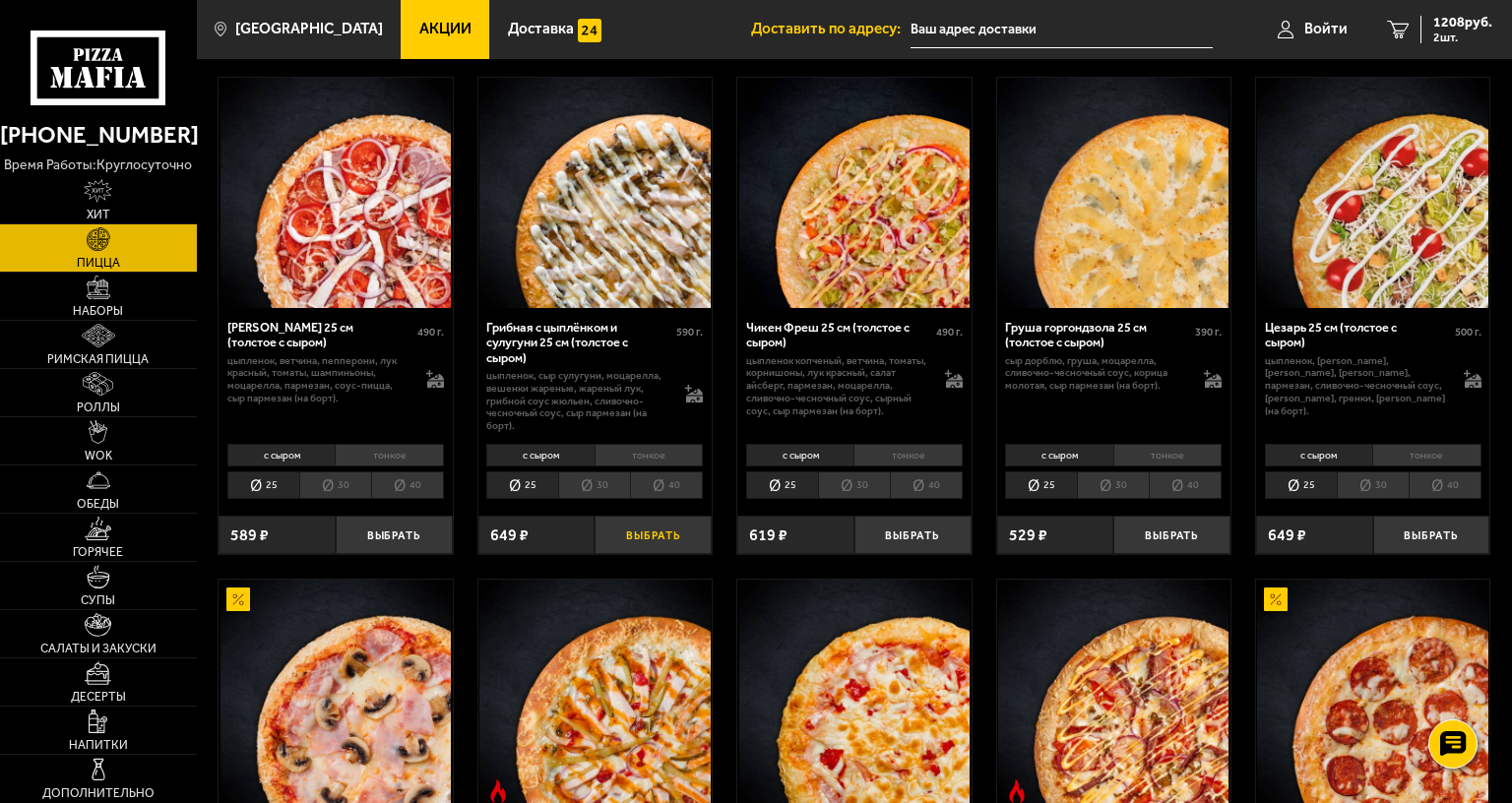 click on "Выбрать" at bounding box center (653, 534) 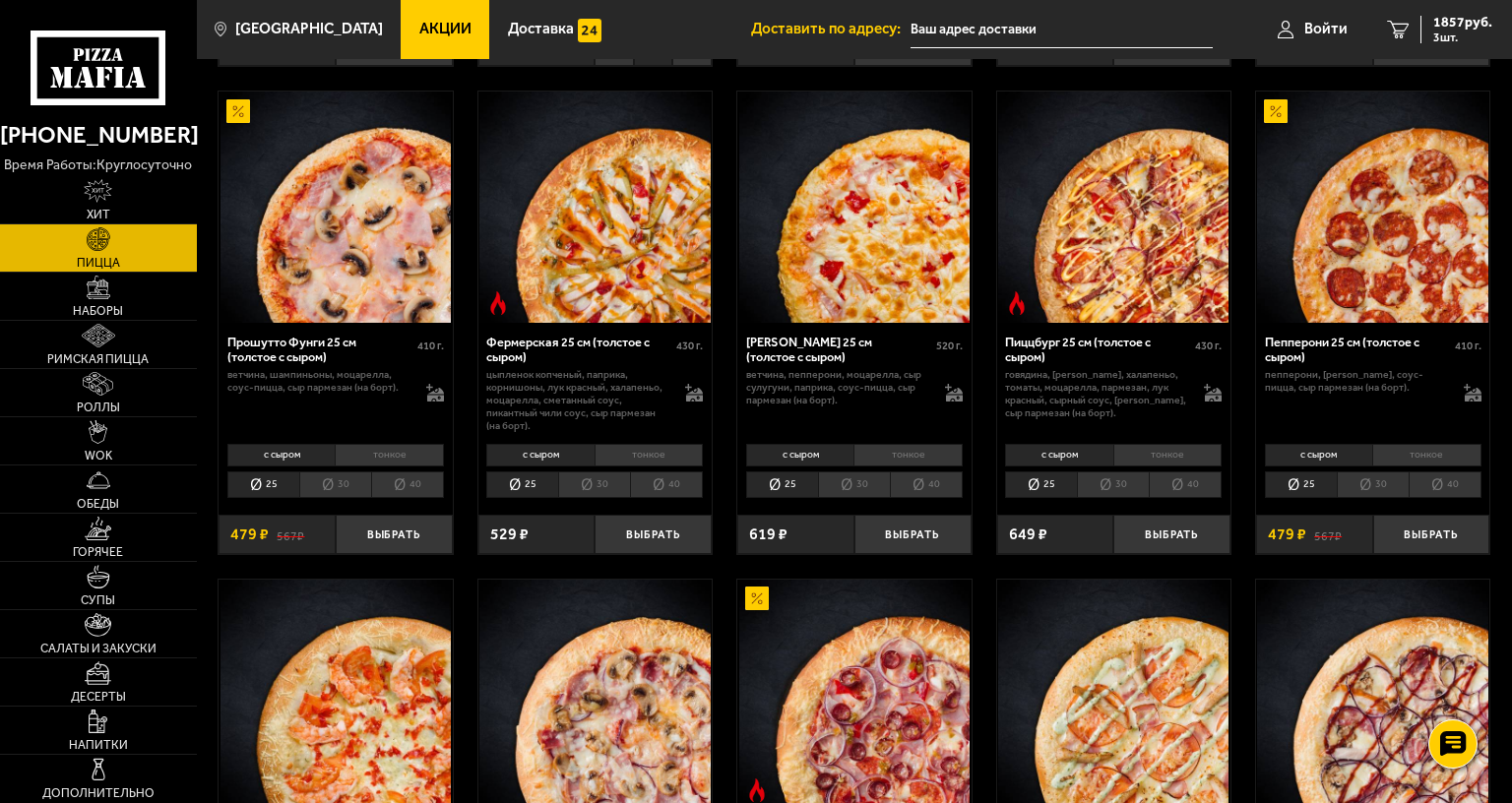 scroll, scrollTop: 1082, scrollLeft: 0, axis: vertical 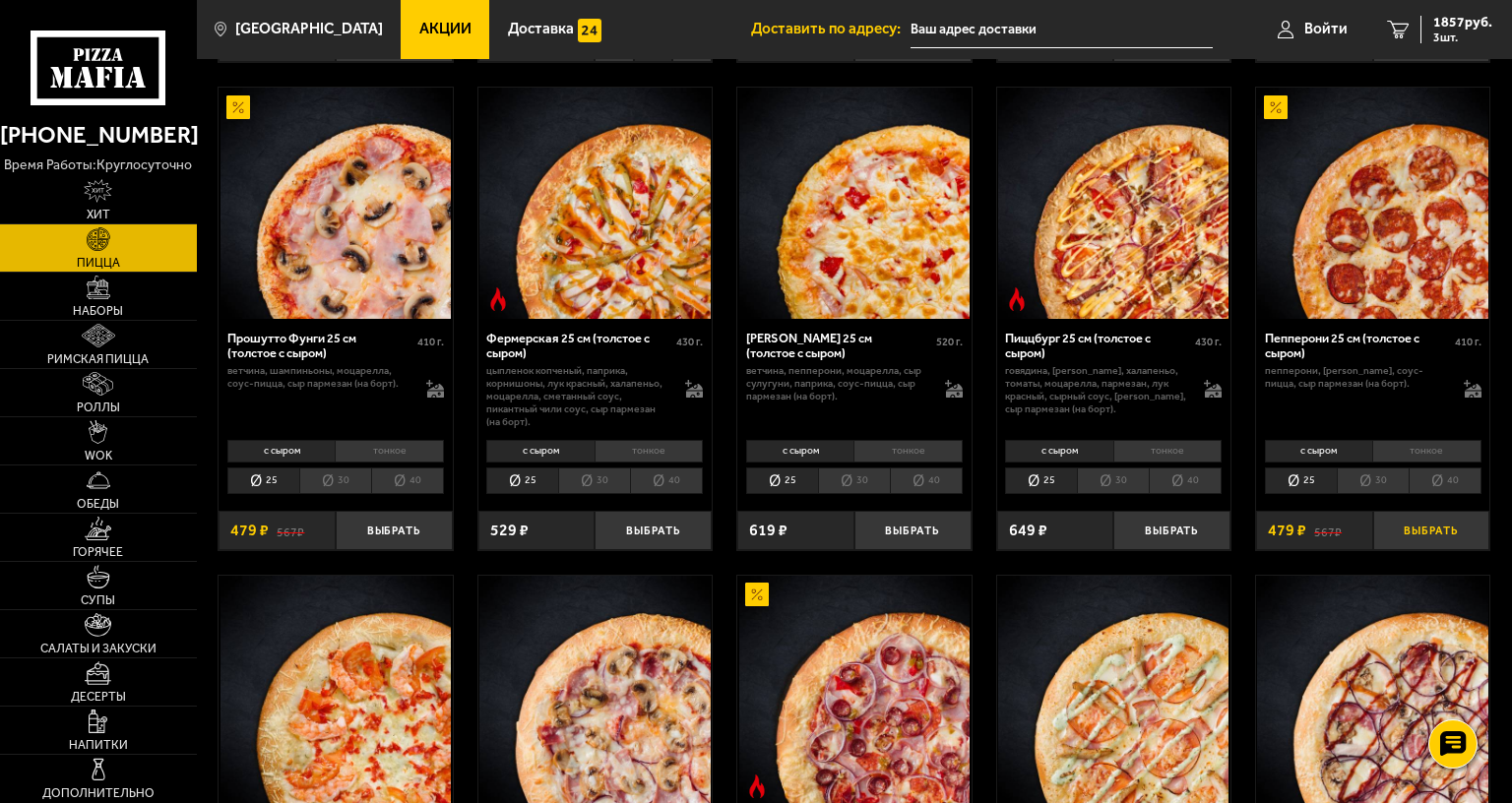 click on "Выбрать" at bounding box center (1431, 529) 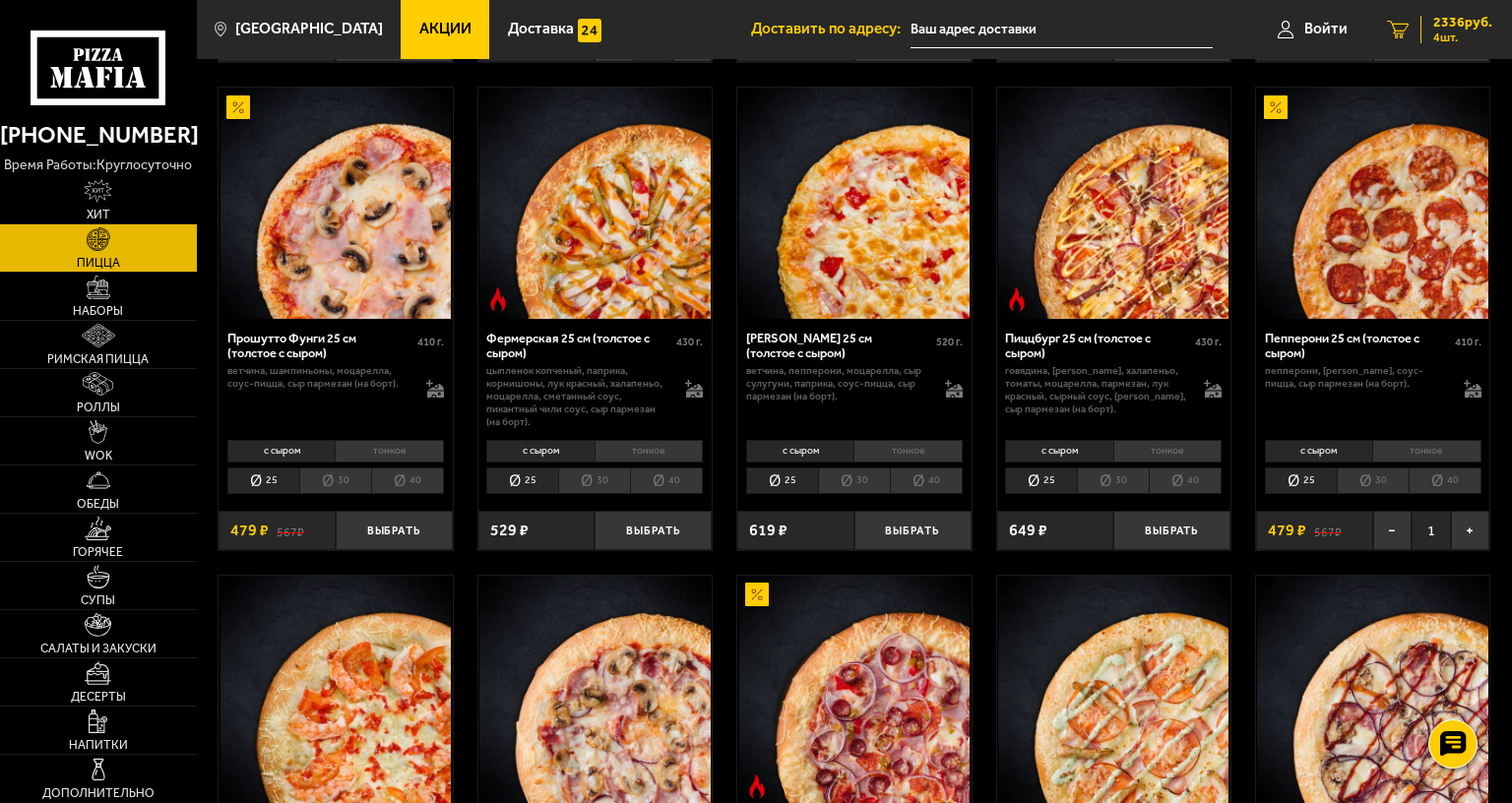 click on "2336  руб." at bounding box center [1463, 23] 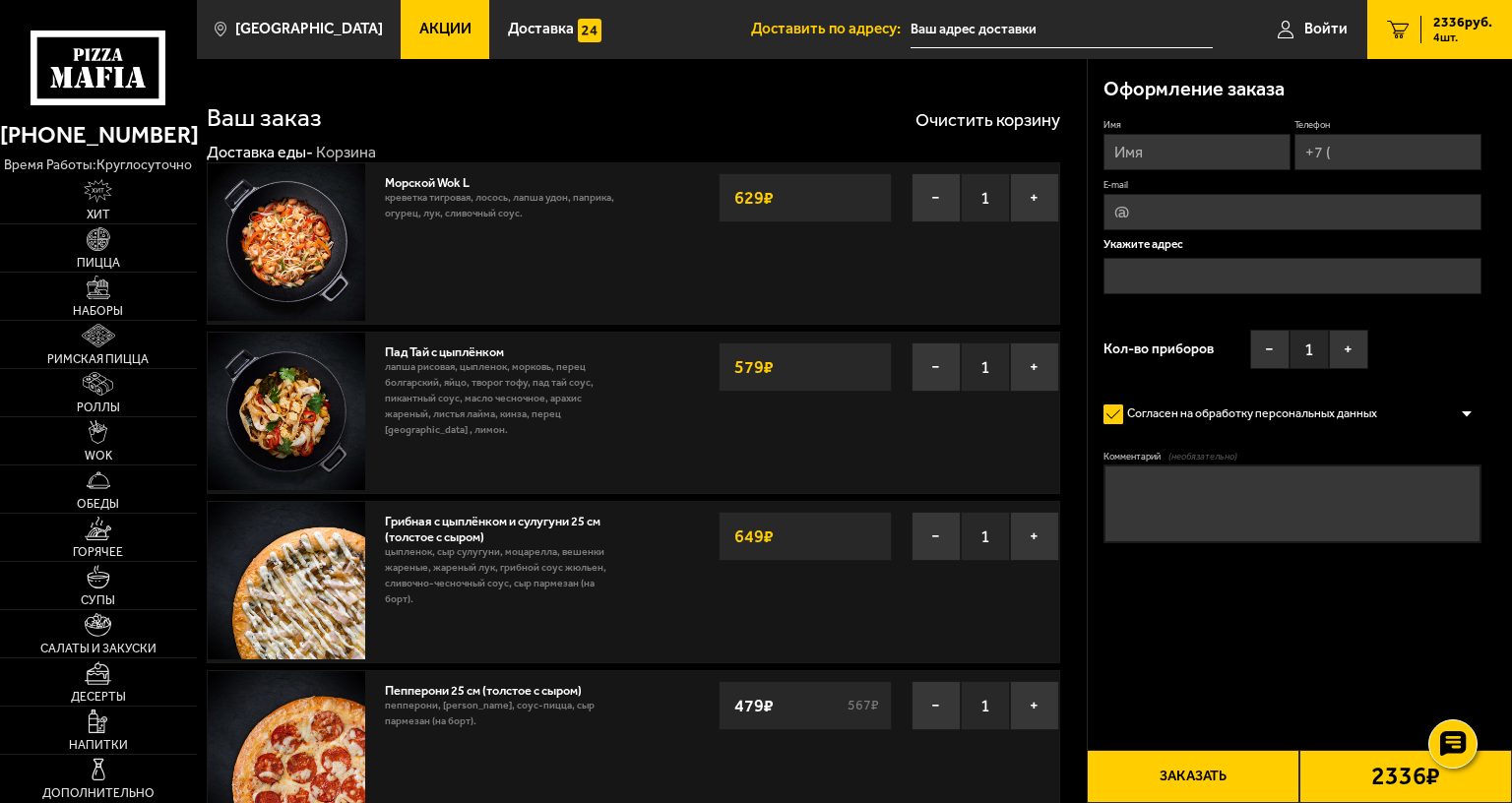 click on "Имя" at bounding box center (1197, 152) 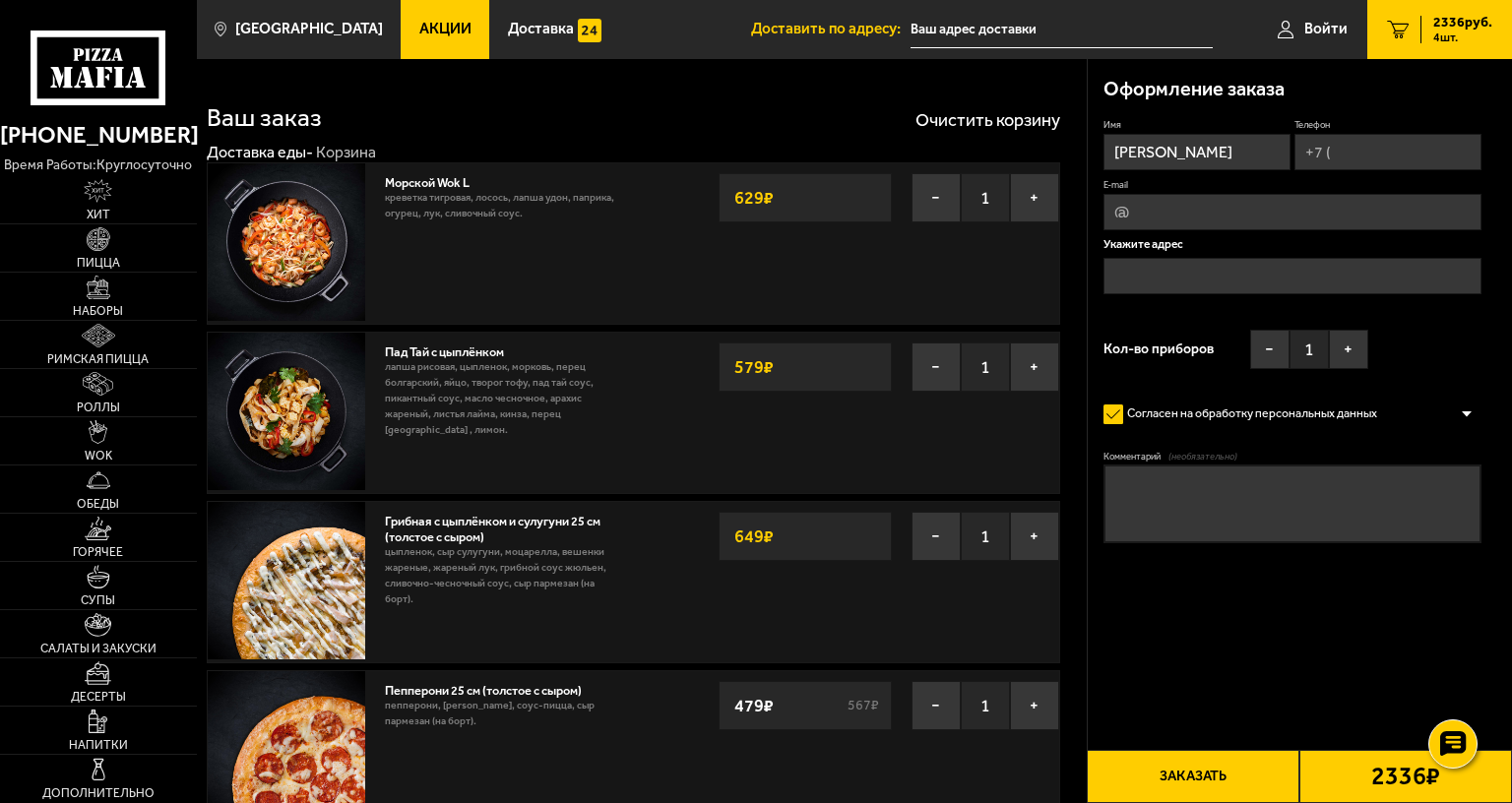 type on "+7 (953) 348-85-82" 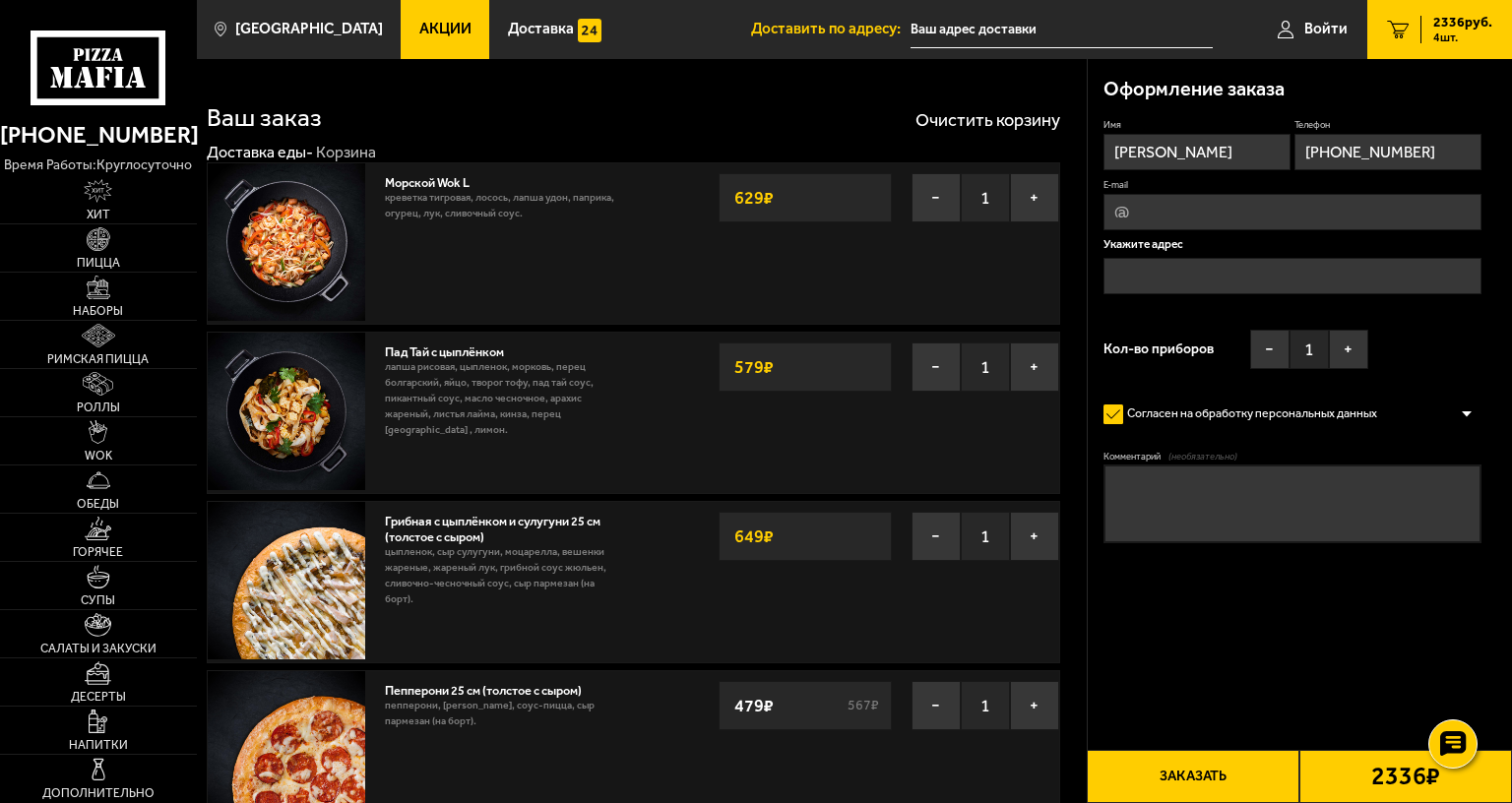 type on "azarenkoff224@gmail.com" 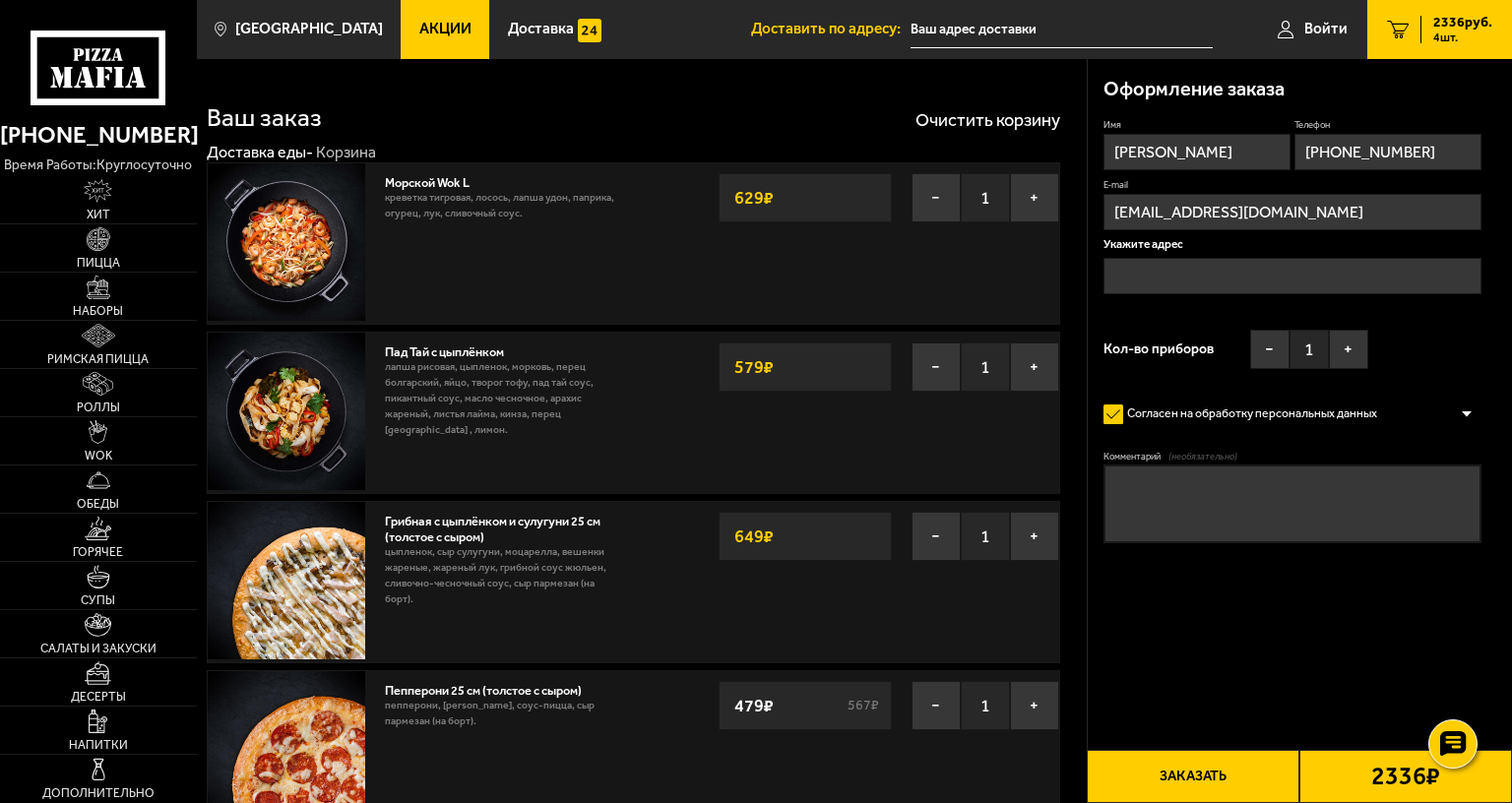 type on "Доставка к ближайшему времени" 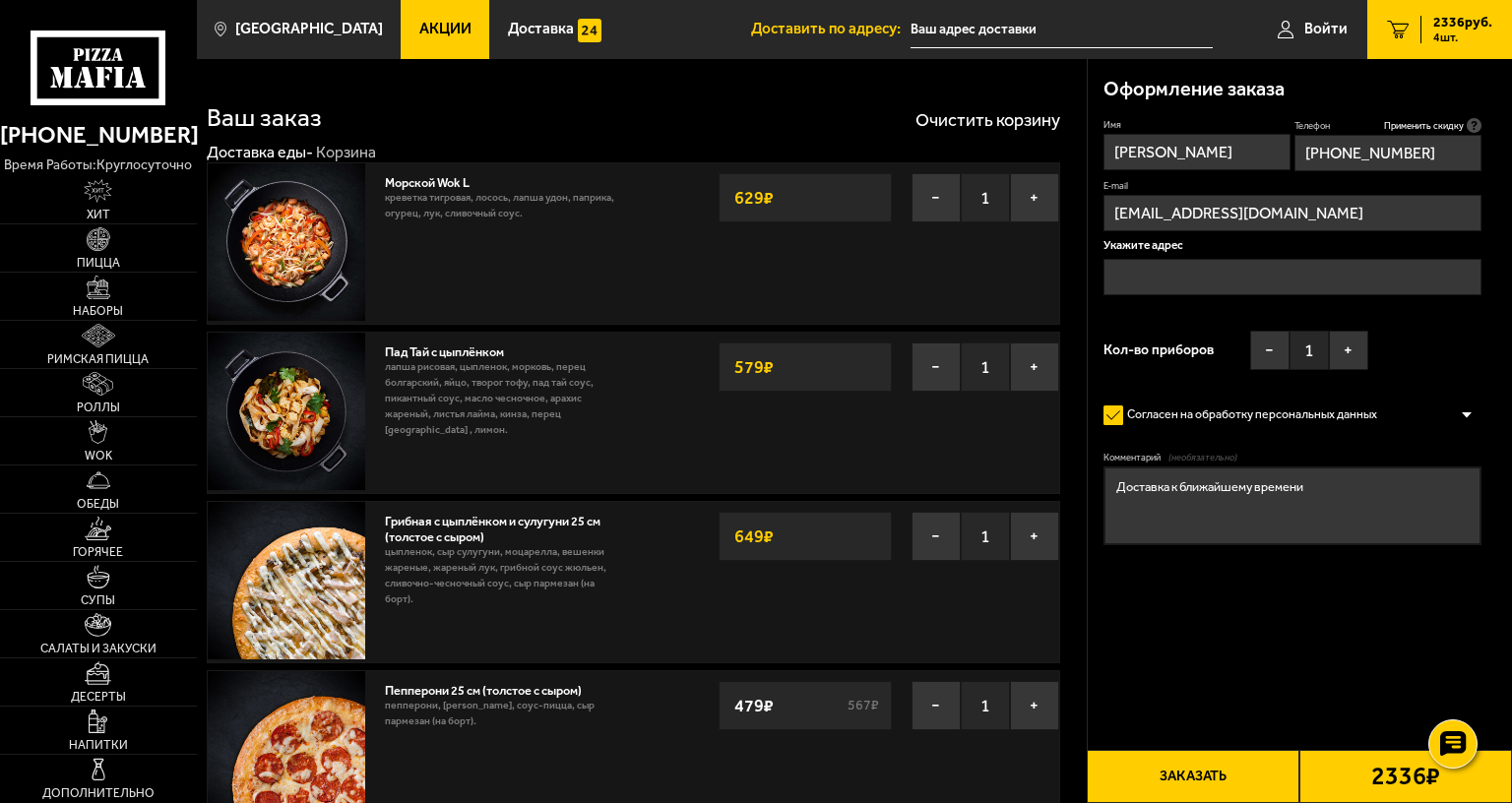 type on "Сергей" 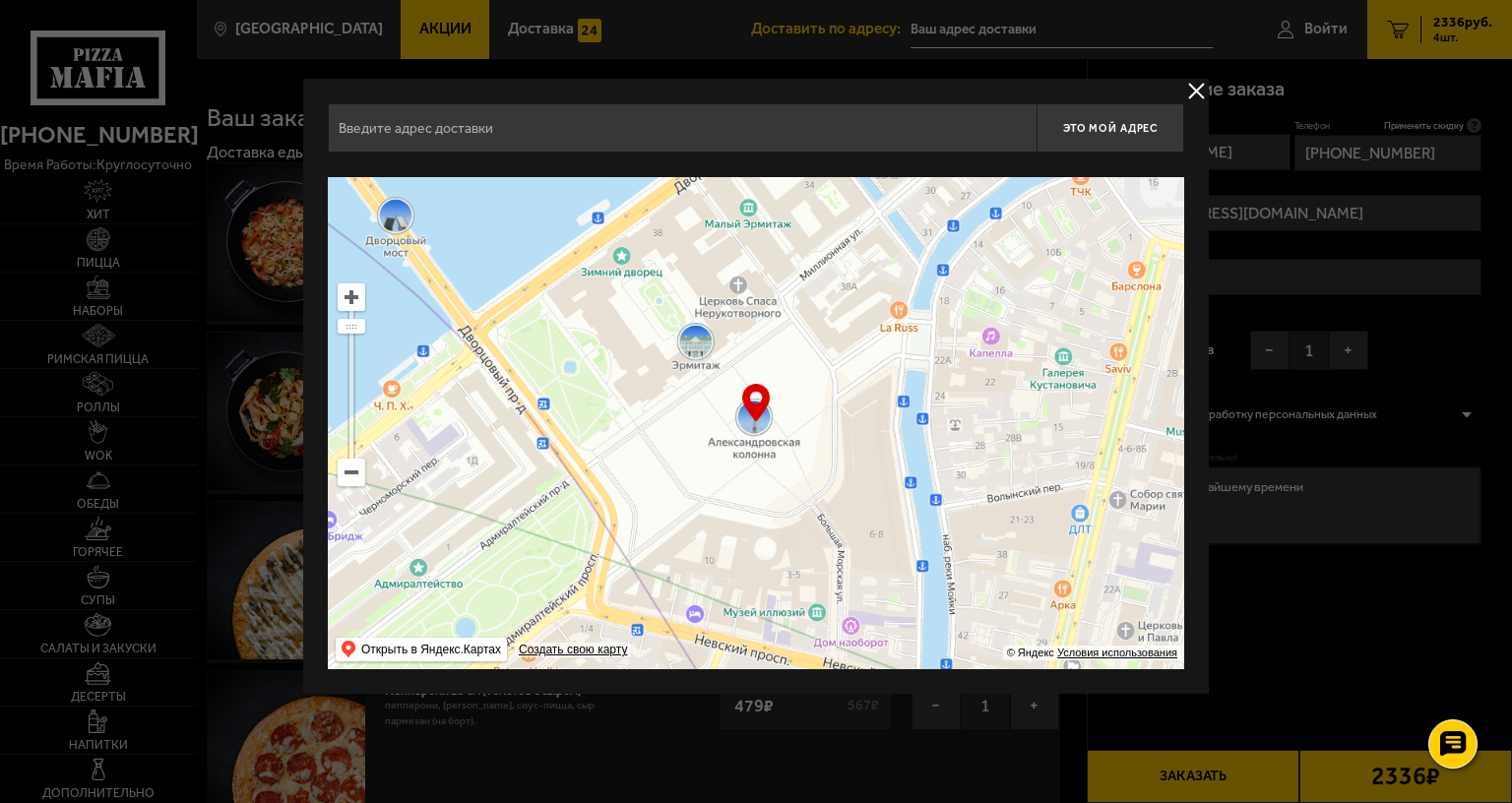click at bounding box center (682, 128) 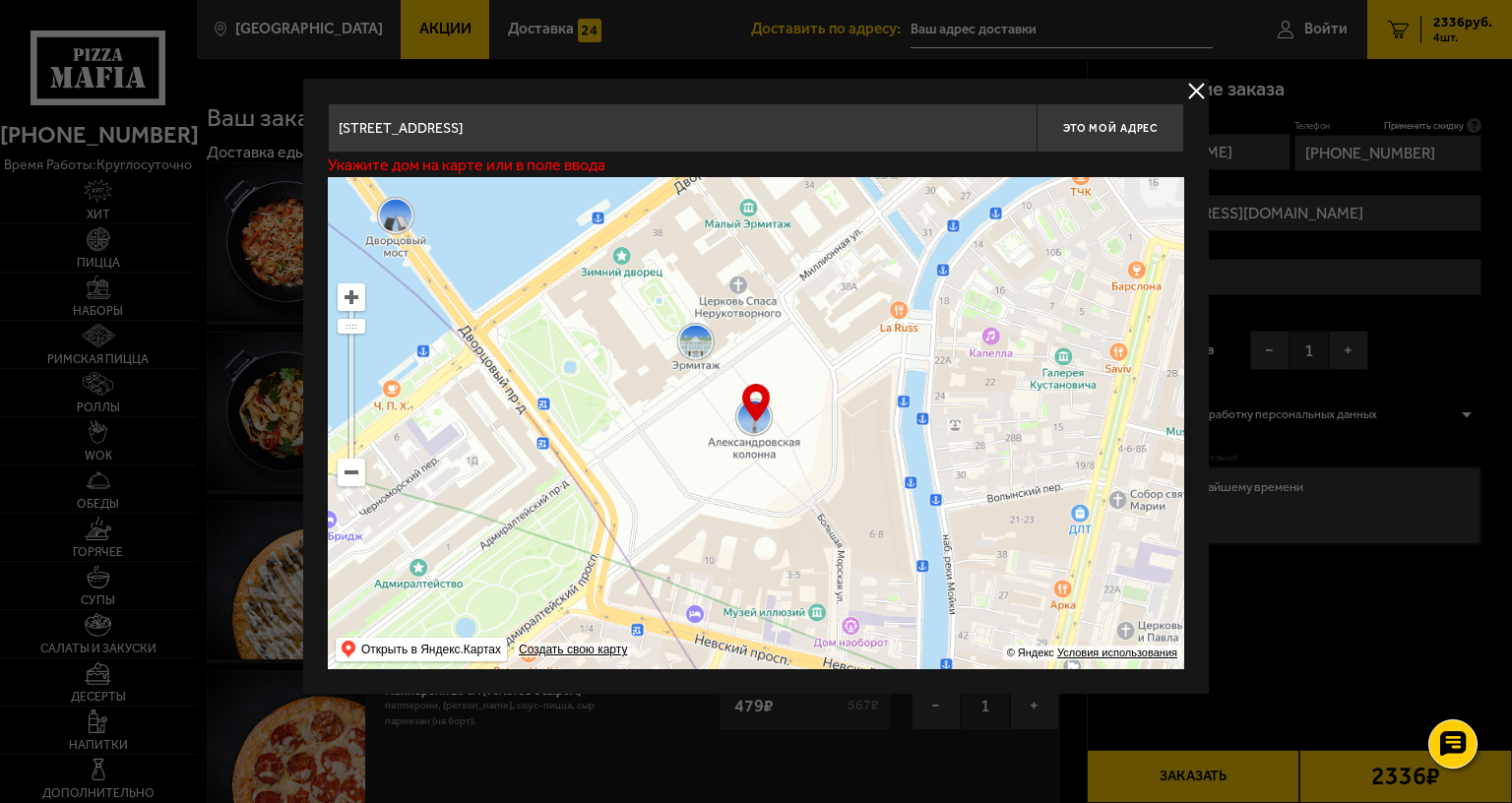 scroll, scrollTop: 0, scrollLeft: 0, axis: both 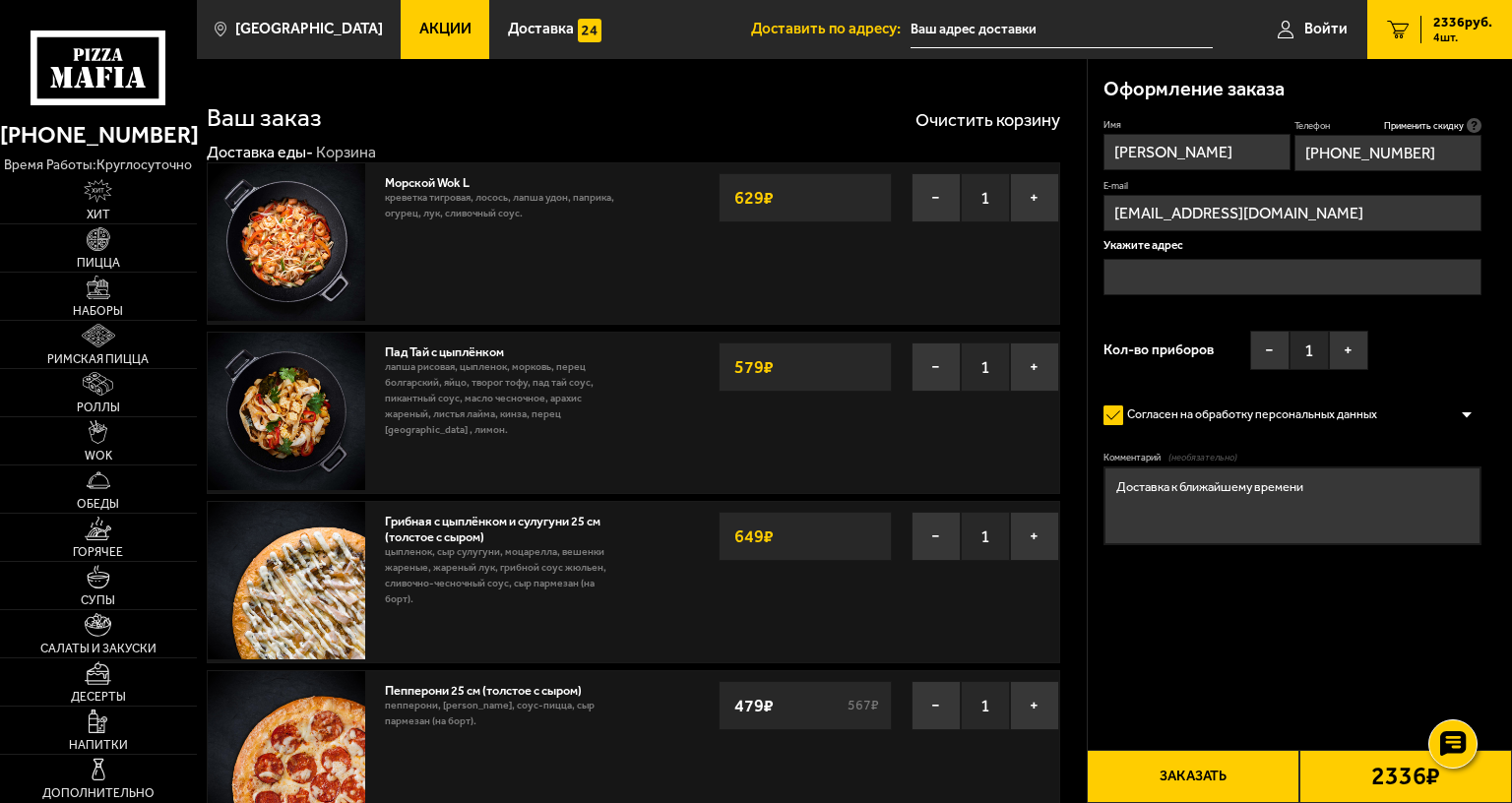 click at bounding box center (1292, 277) 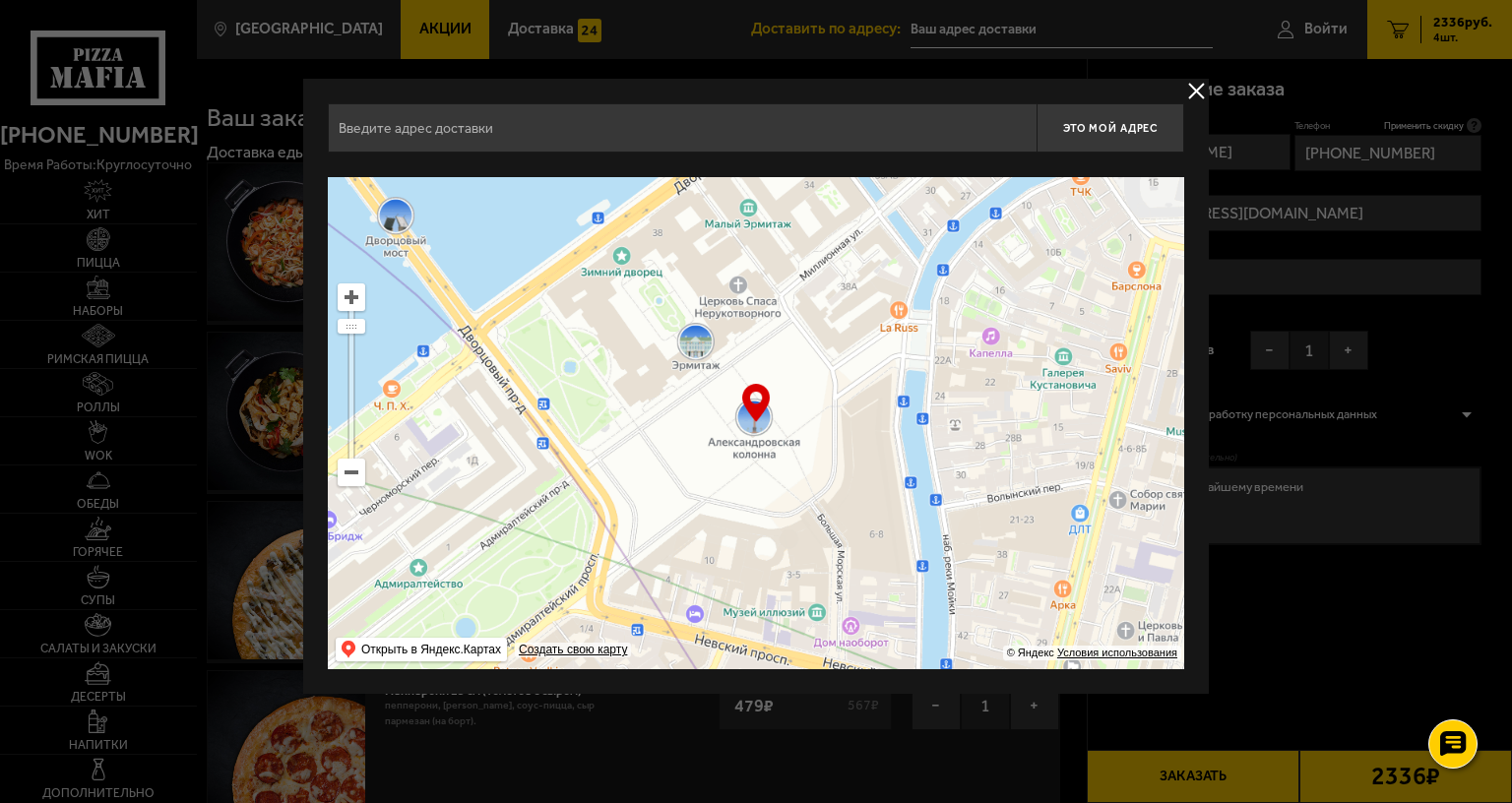 click at bounding box center (682, 128) 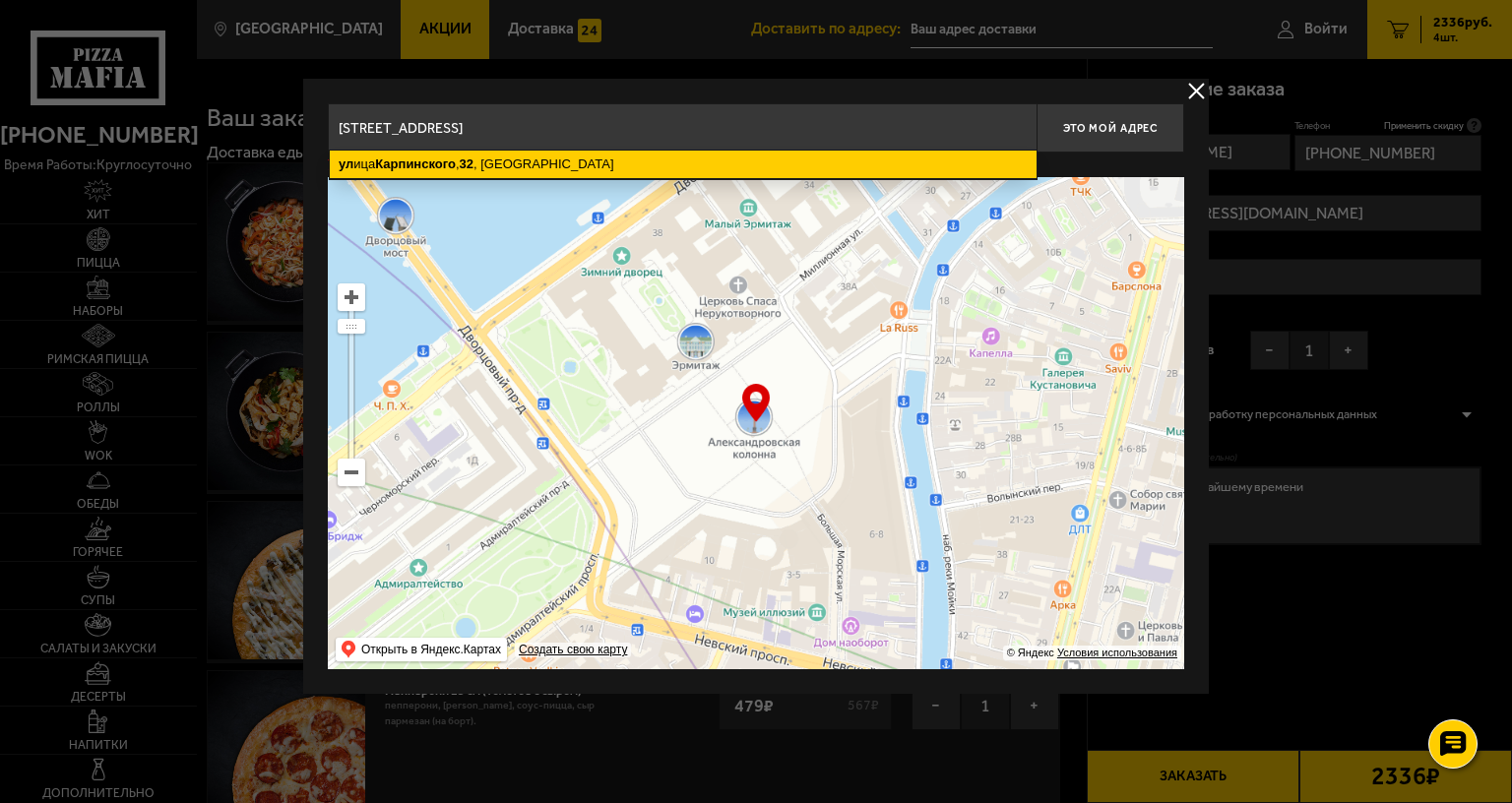 click on "ул ица  Карпинского ,  32 , Санкт-Петербург" at bounding box center (683, 164) 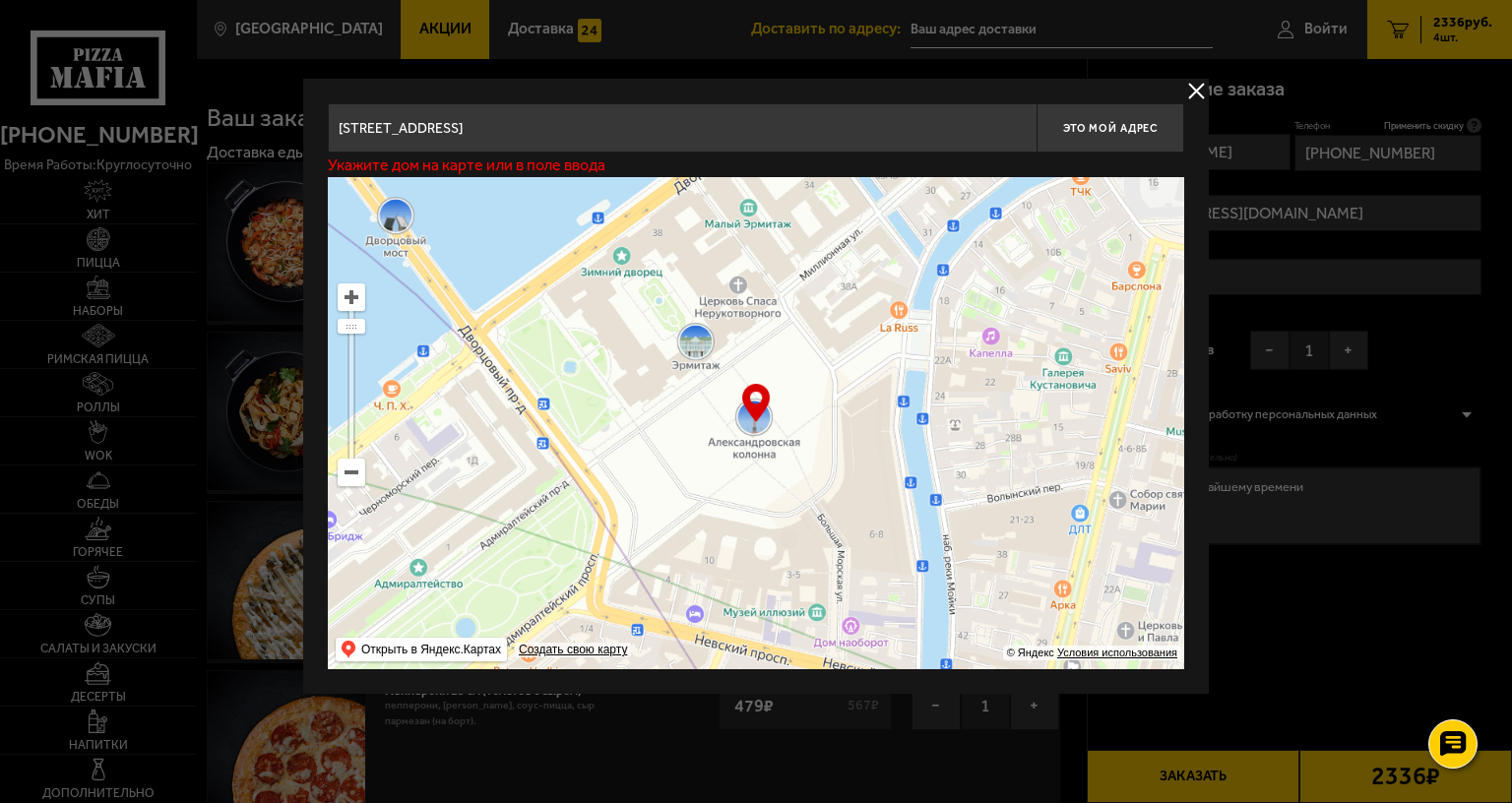 type on "[STREET_ADDRESS]" 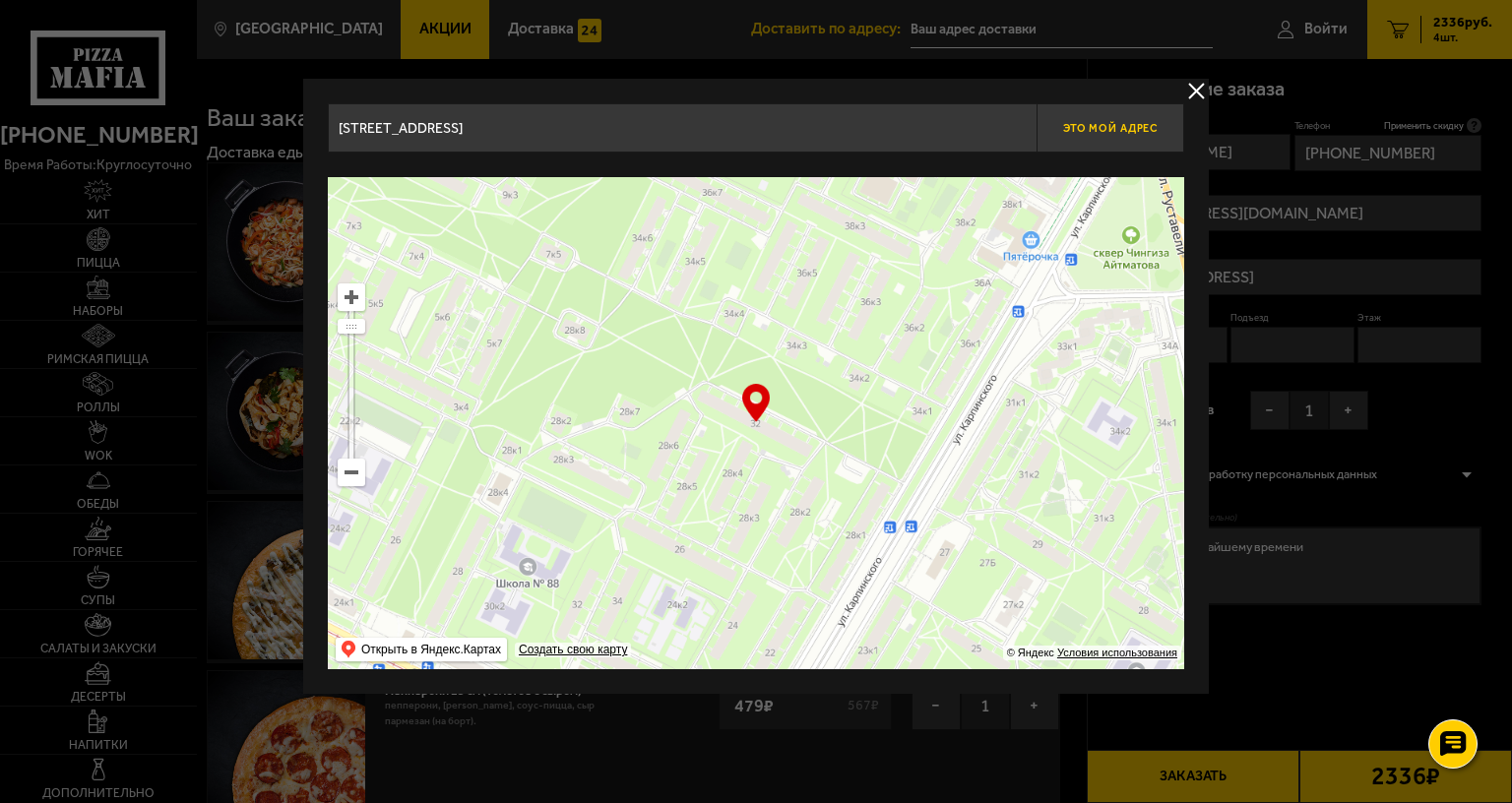click on "Это мой адрес" at bounding box center [1110, 128] 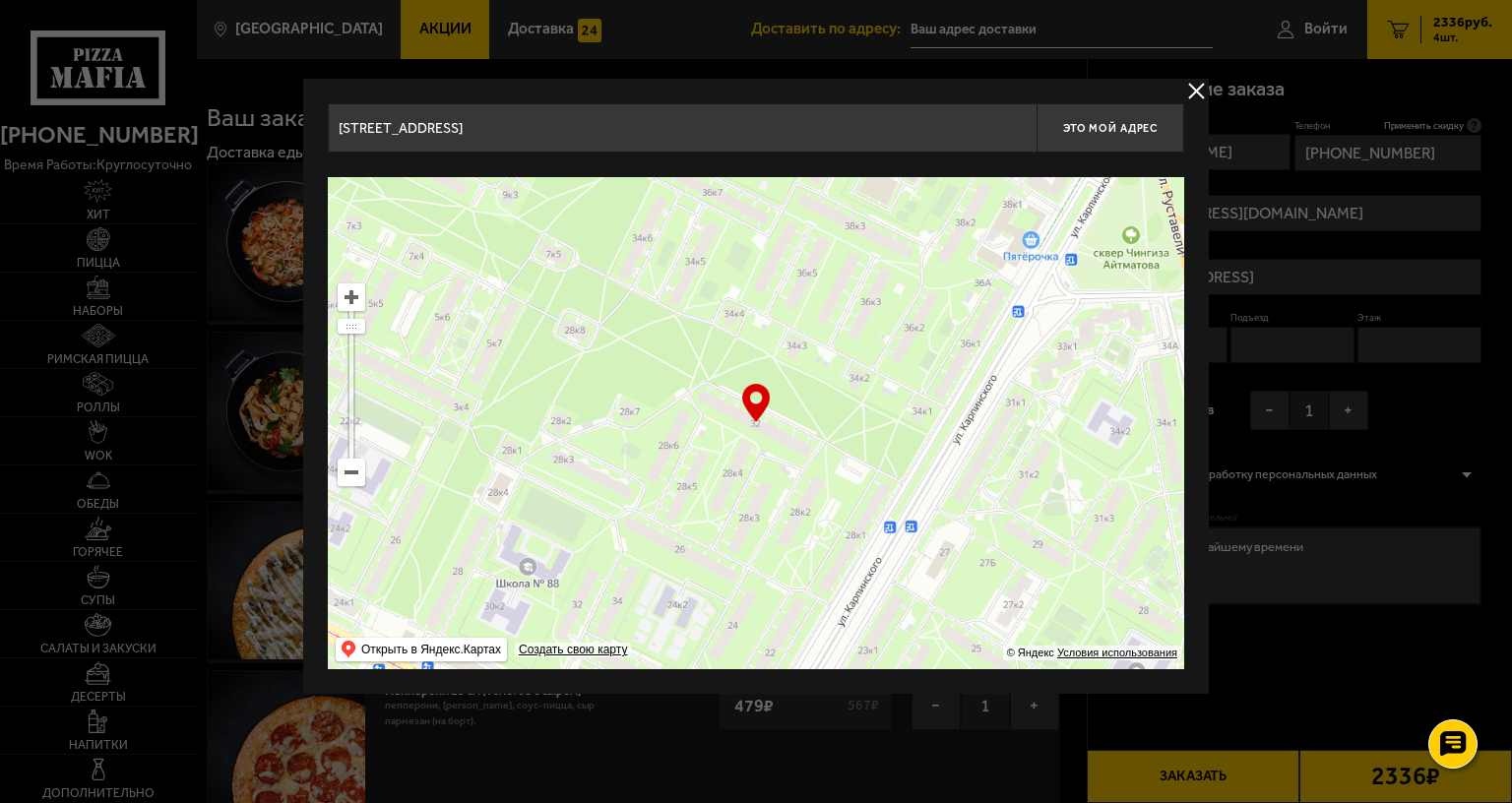 type on "[STREET_ADDRESS]" 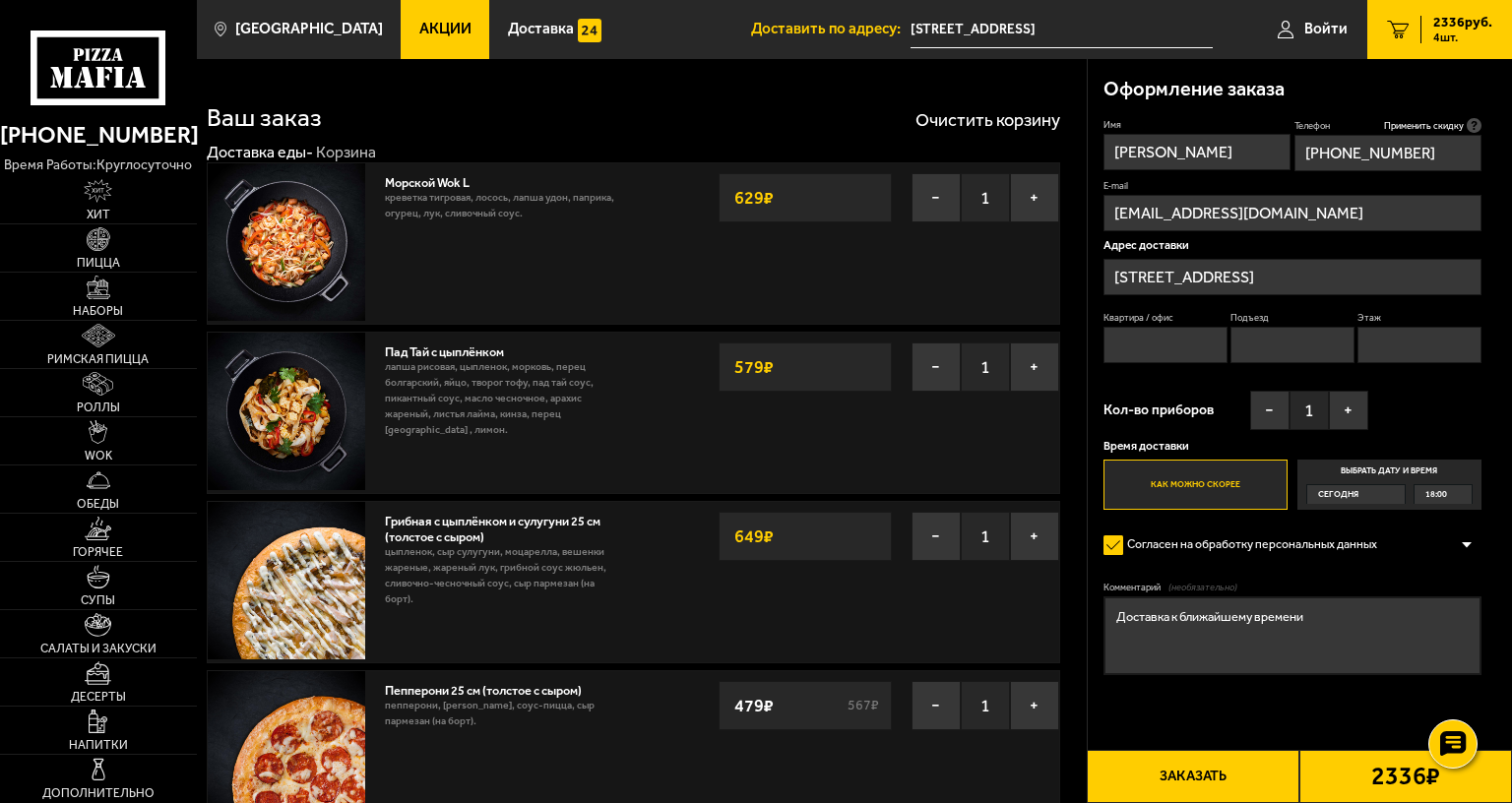 click on "Квартира / офис" at bounding box center (1166, 344) 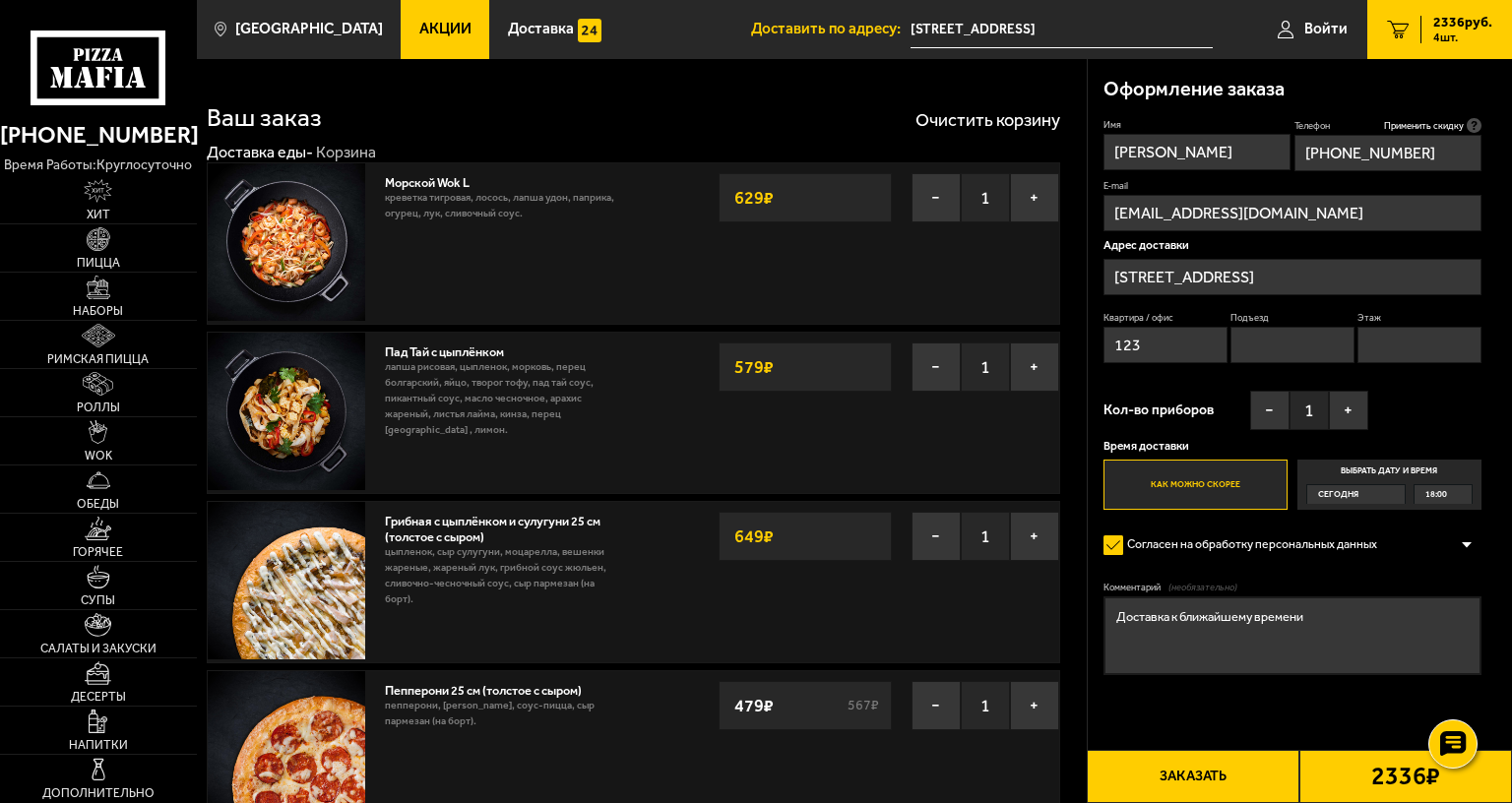 click on "Подъезд" at bounding box center [1292, 344] 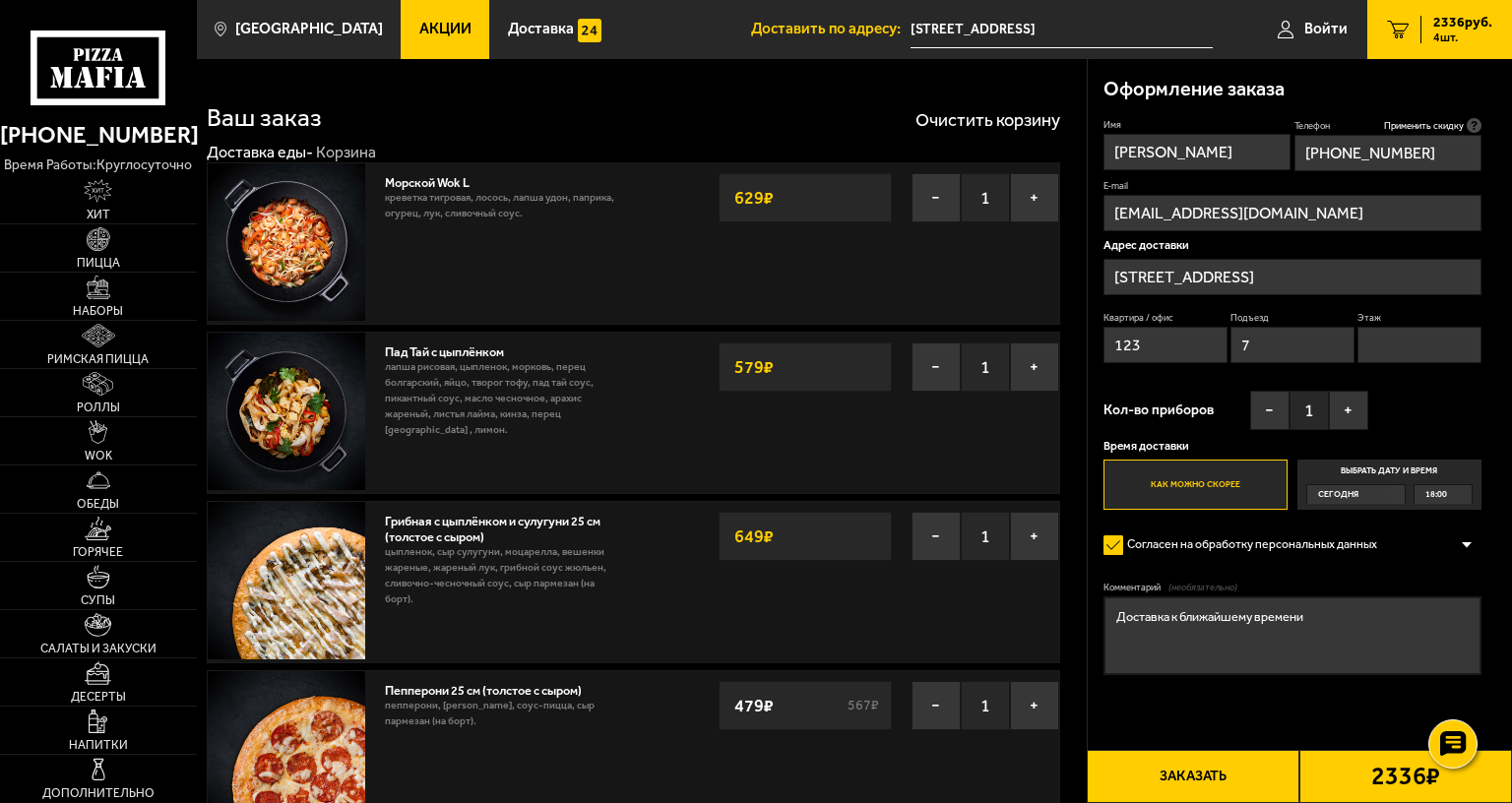 type on "7" 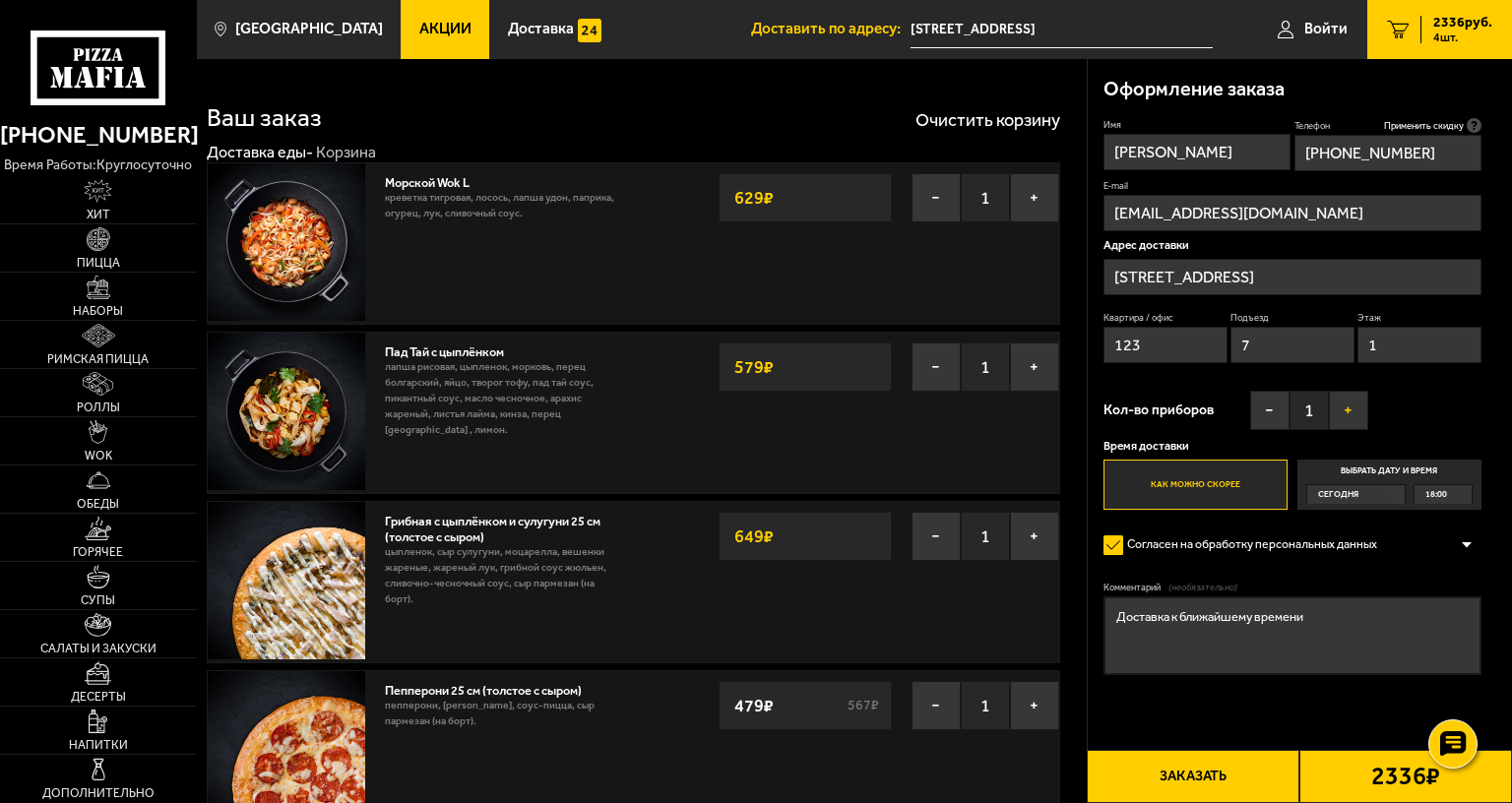 type on "1" 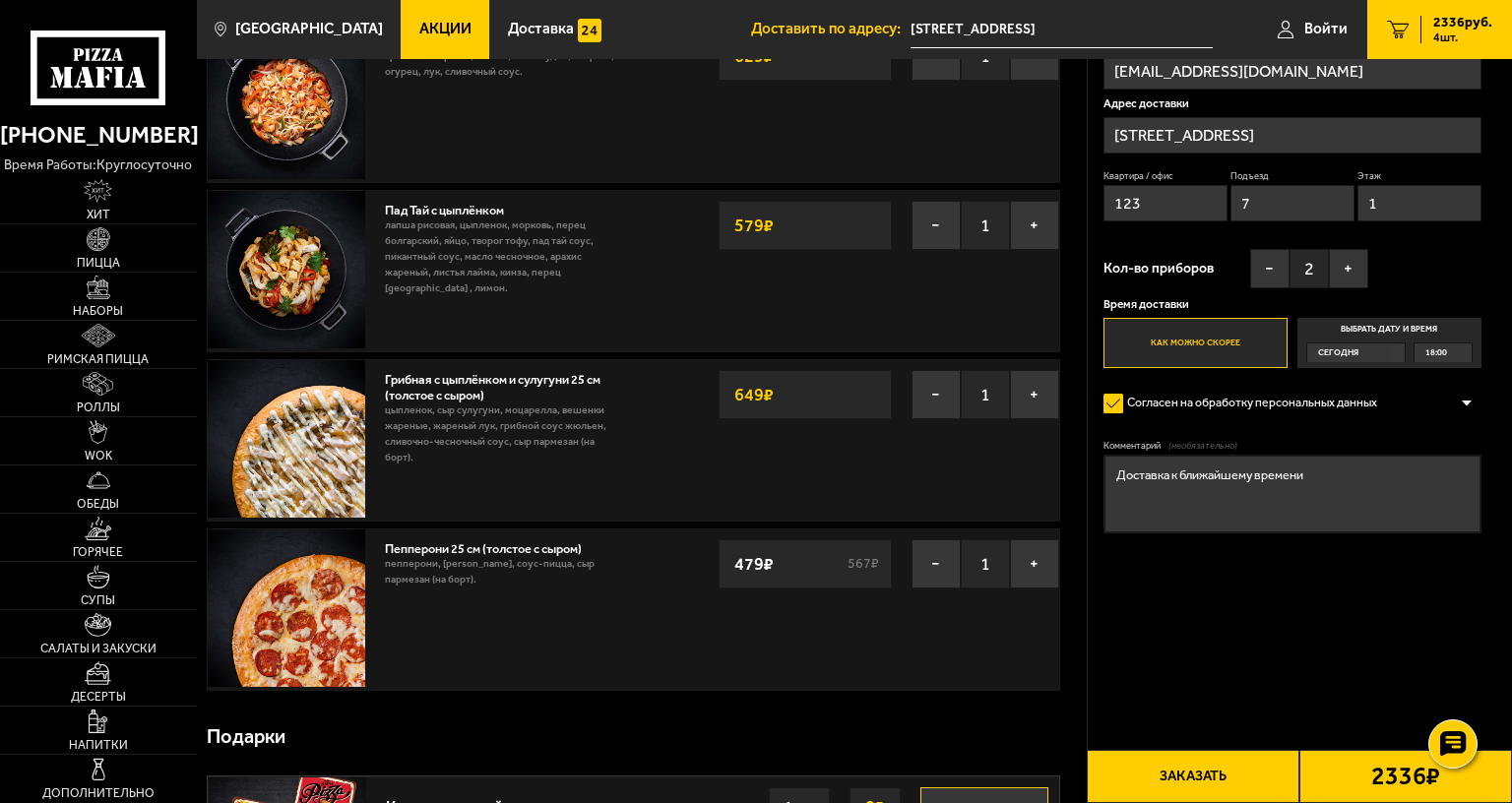scroll, scrollTop: 0, scrollLeft: 0, axis: both 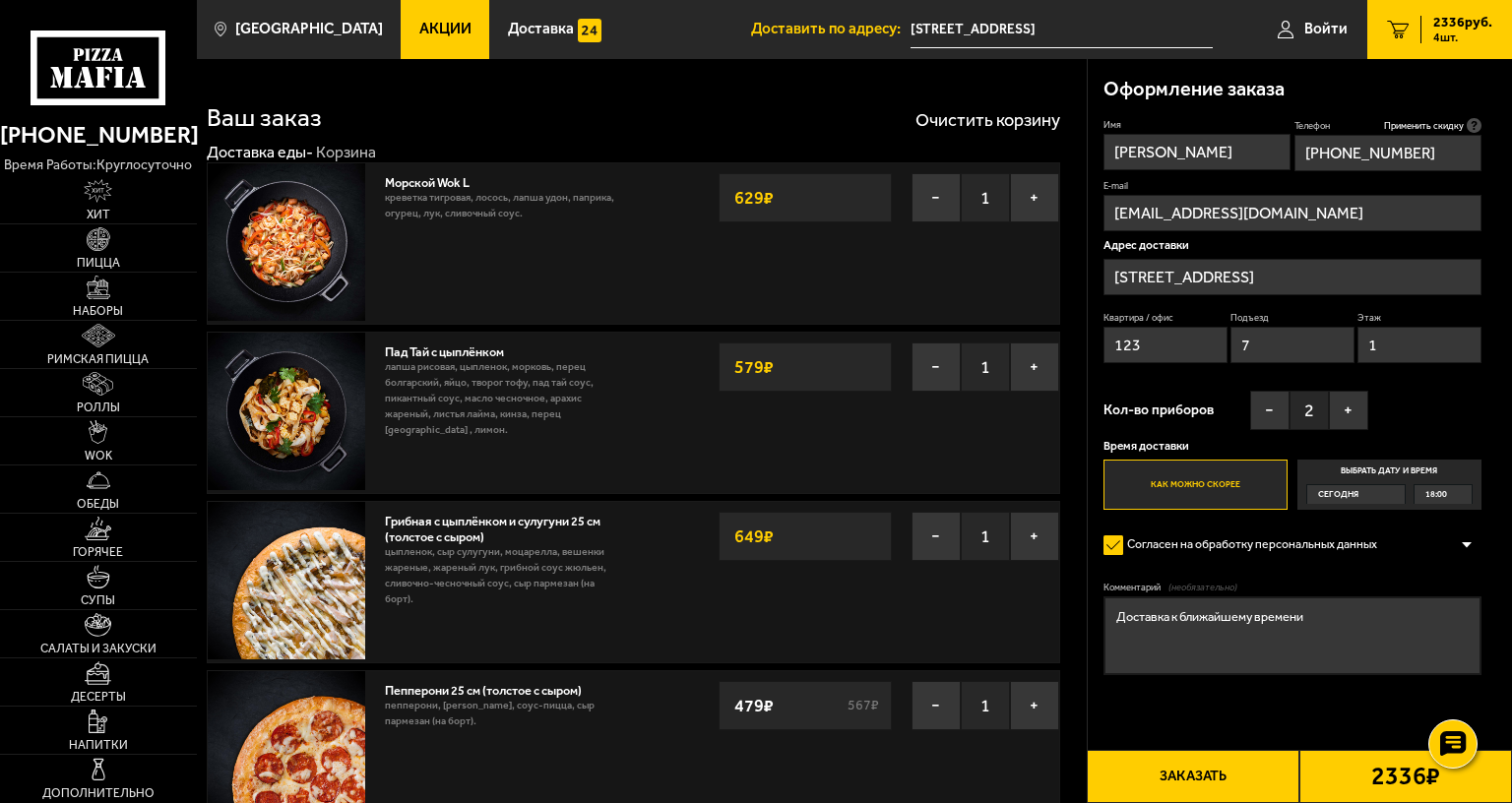 click on "Заказать" at bounding box center [1193, 776] 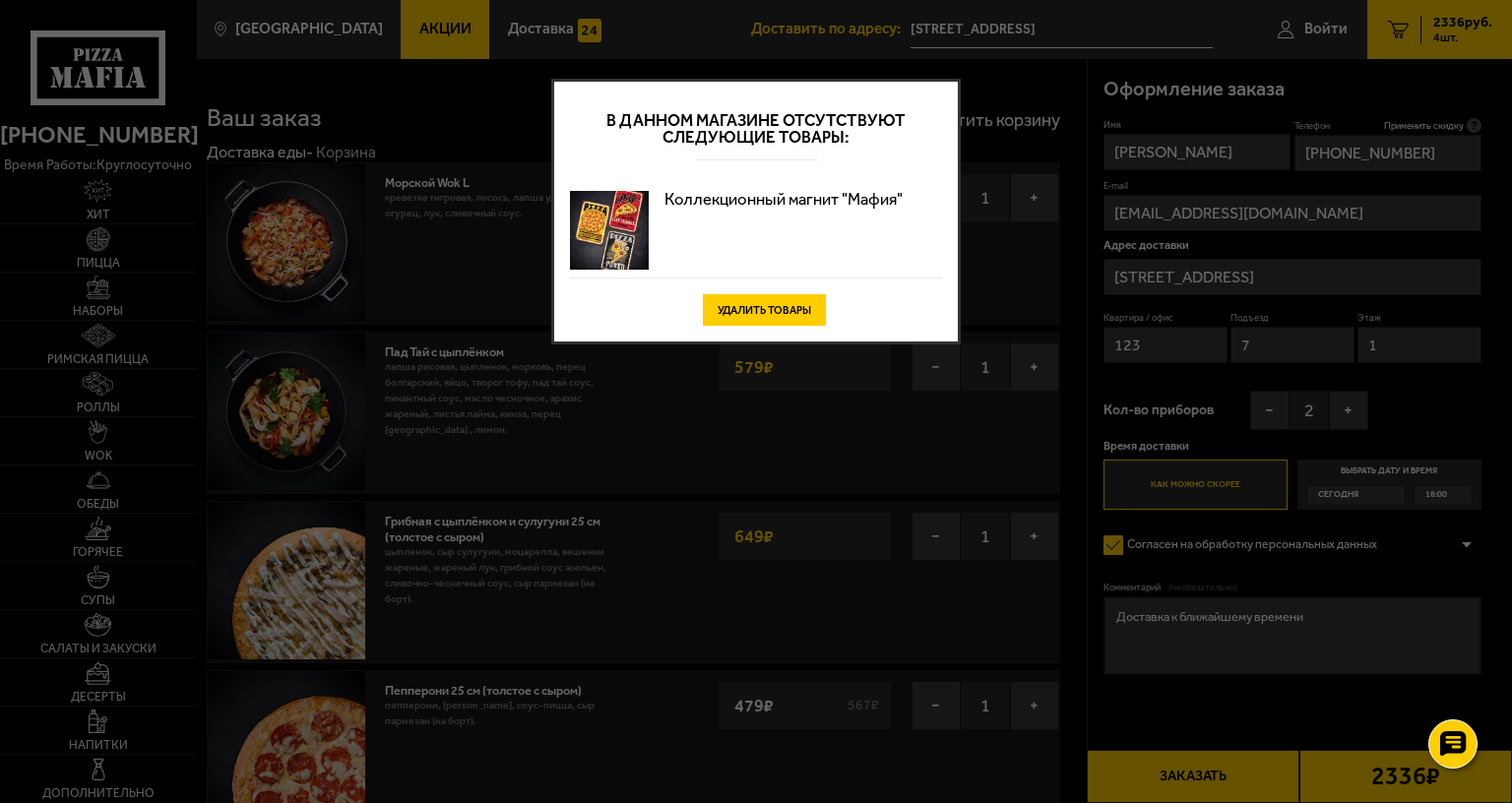 click on "Удалить товары" at bounding box center (764, 310) 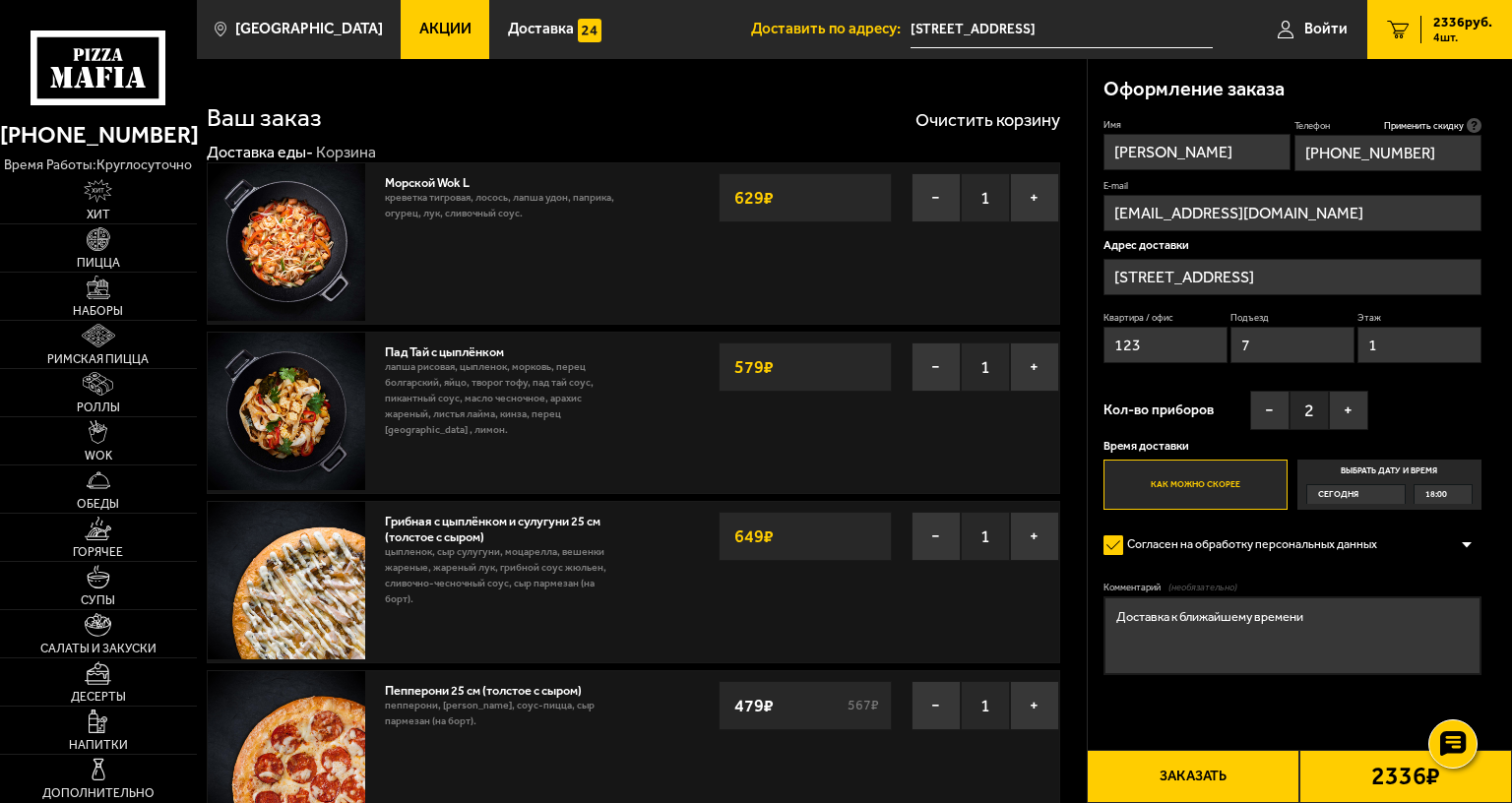click on "Заказать" at bounding box center (1193, 776) 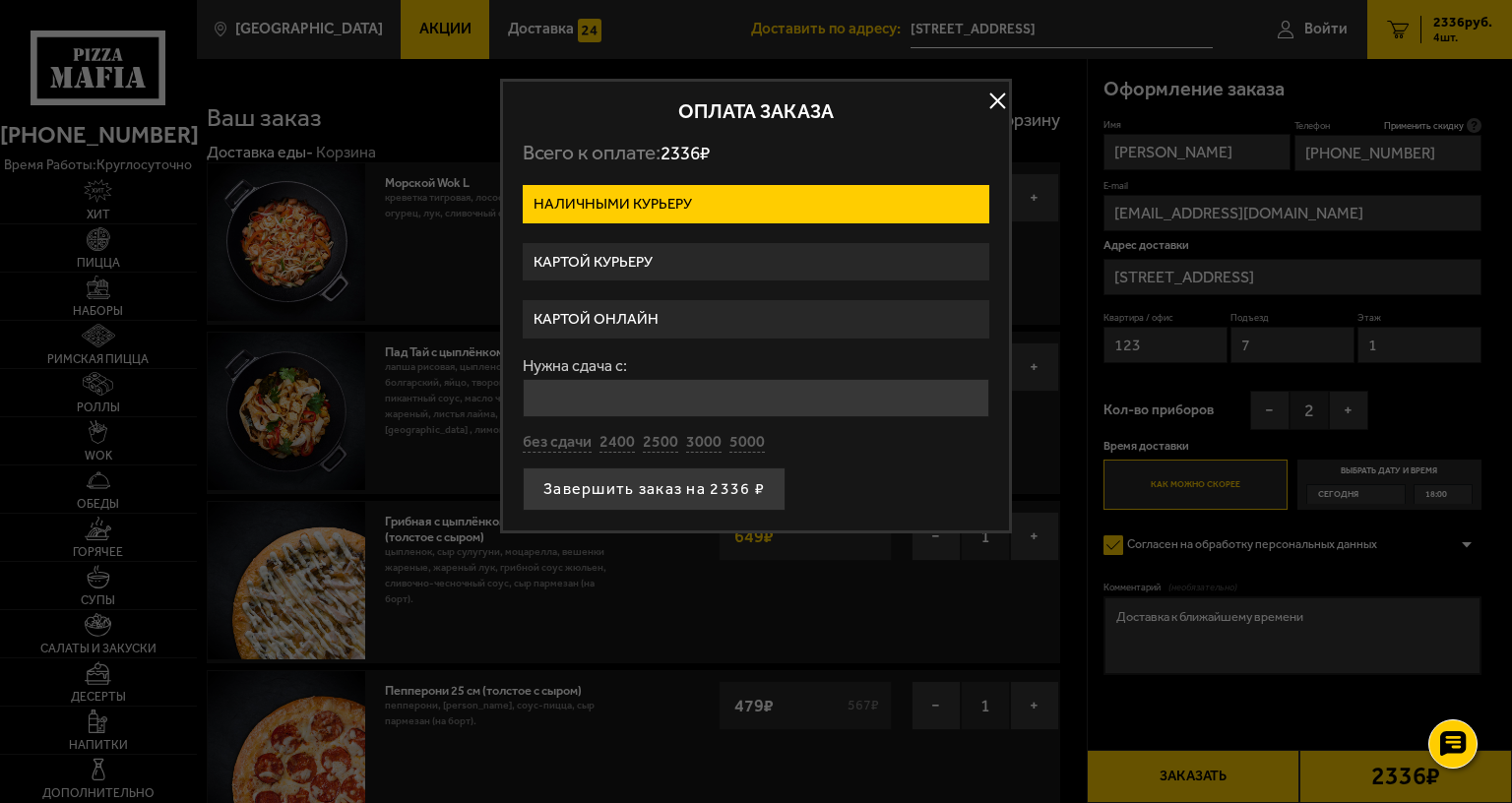 click on "Картой онлайн" at bounding box center (756, 319) 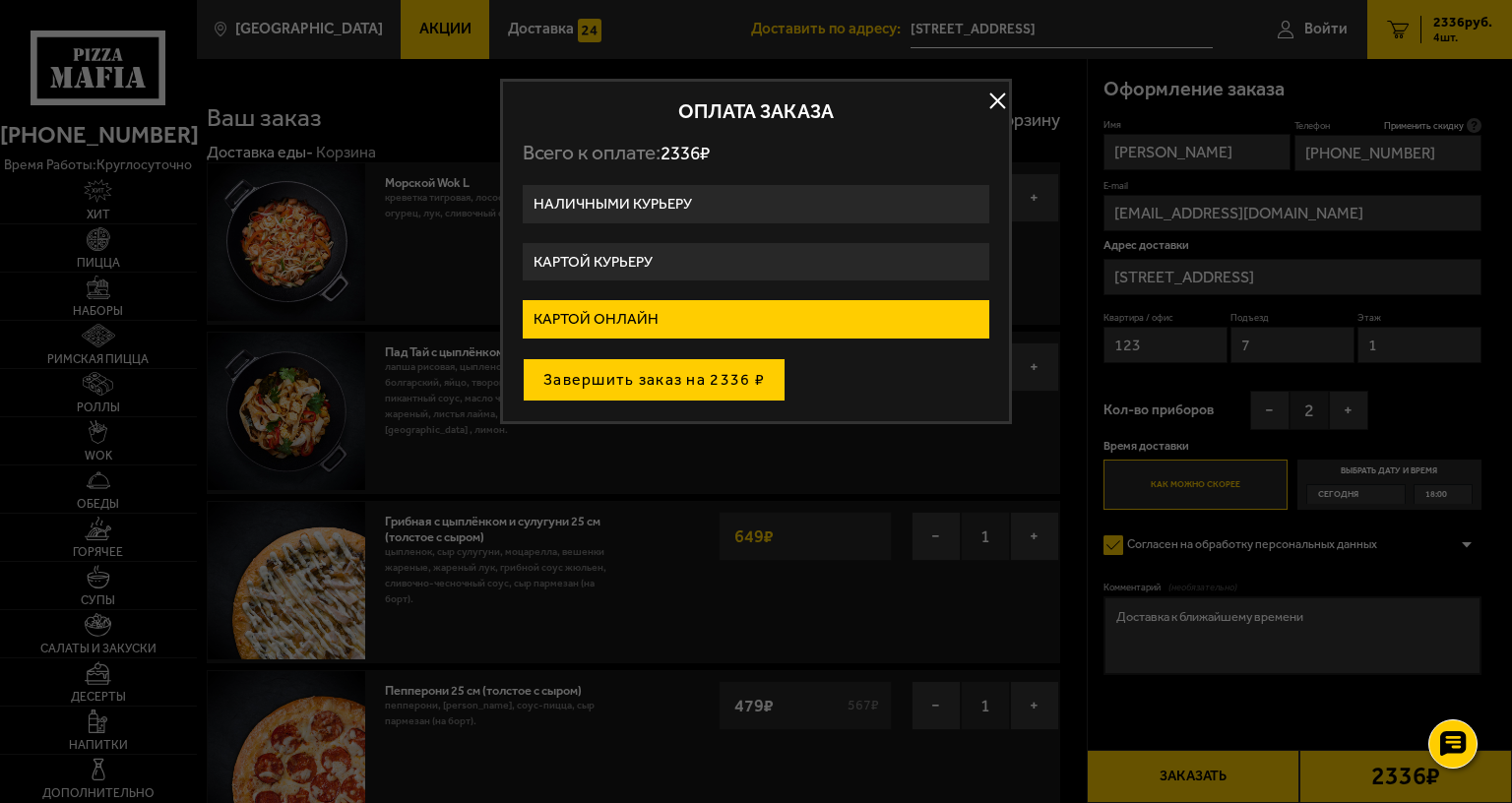 click on "Завершить заказ на 2336 ₽" at bounding box center (654, 380) 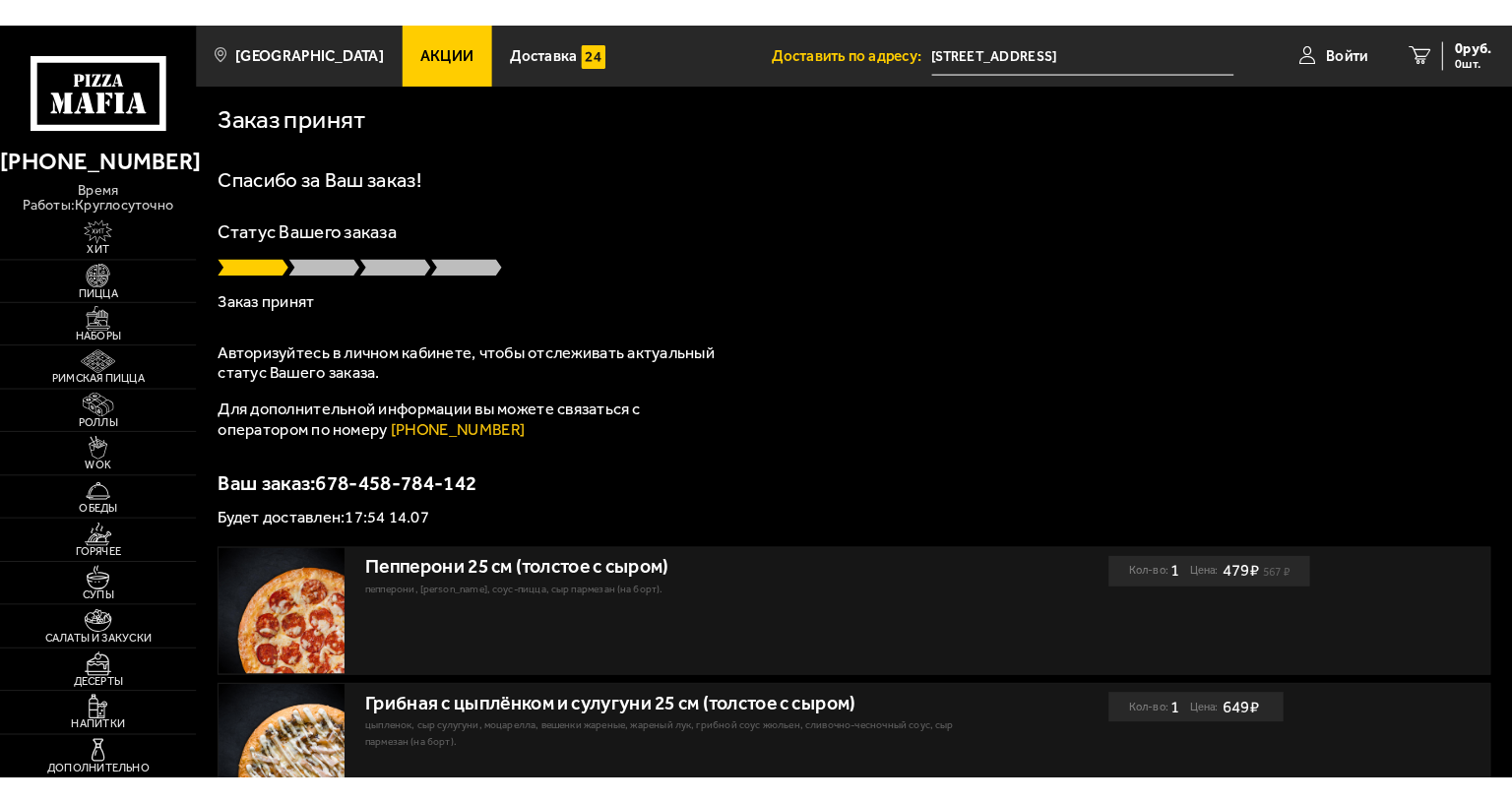 scroll, scrollTop: 0, scrollLeft: 0, axis: both 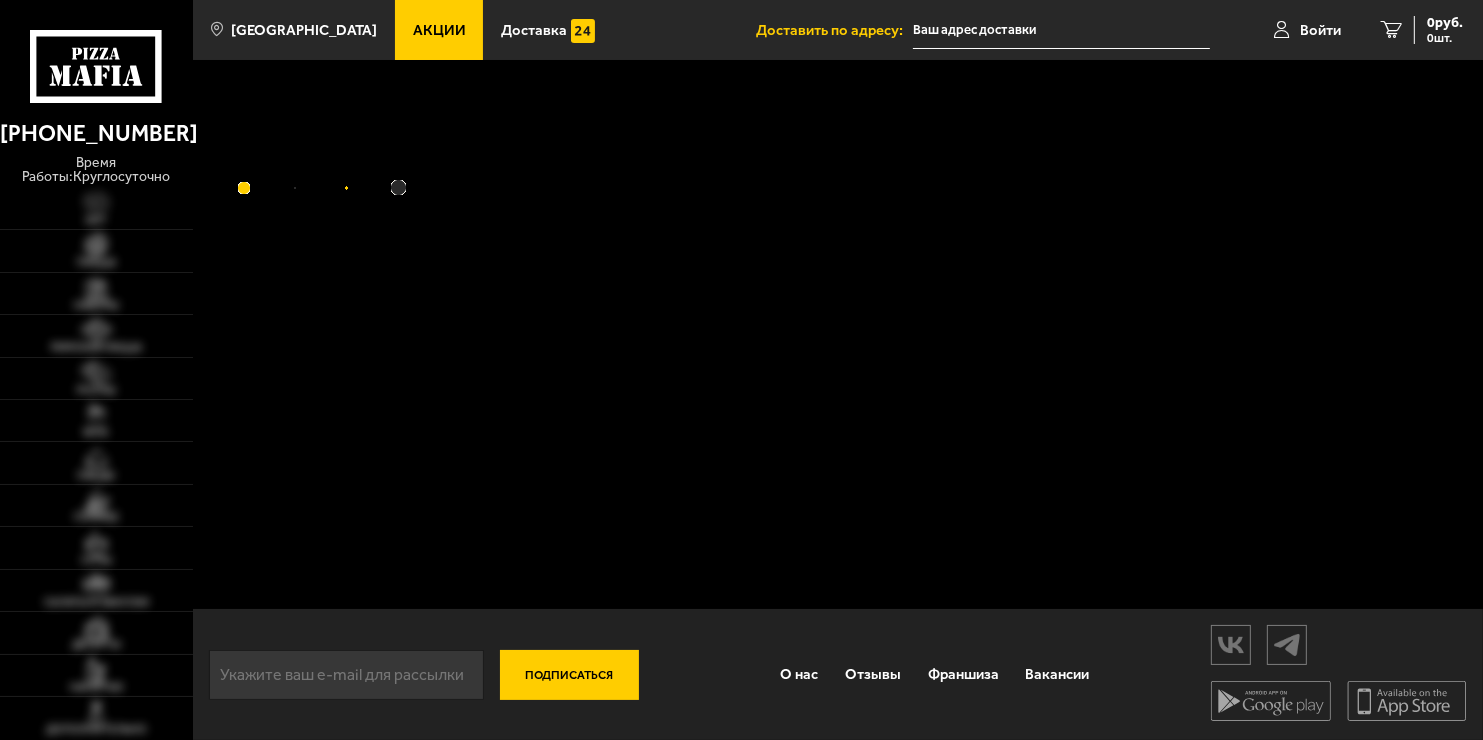 type on "[STREET_ADDRESS]" 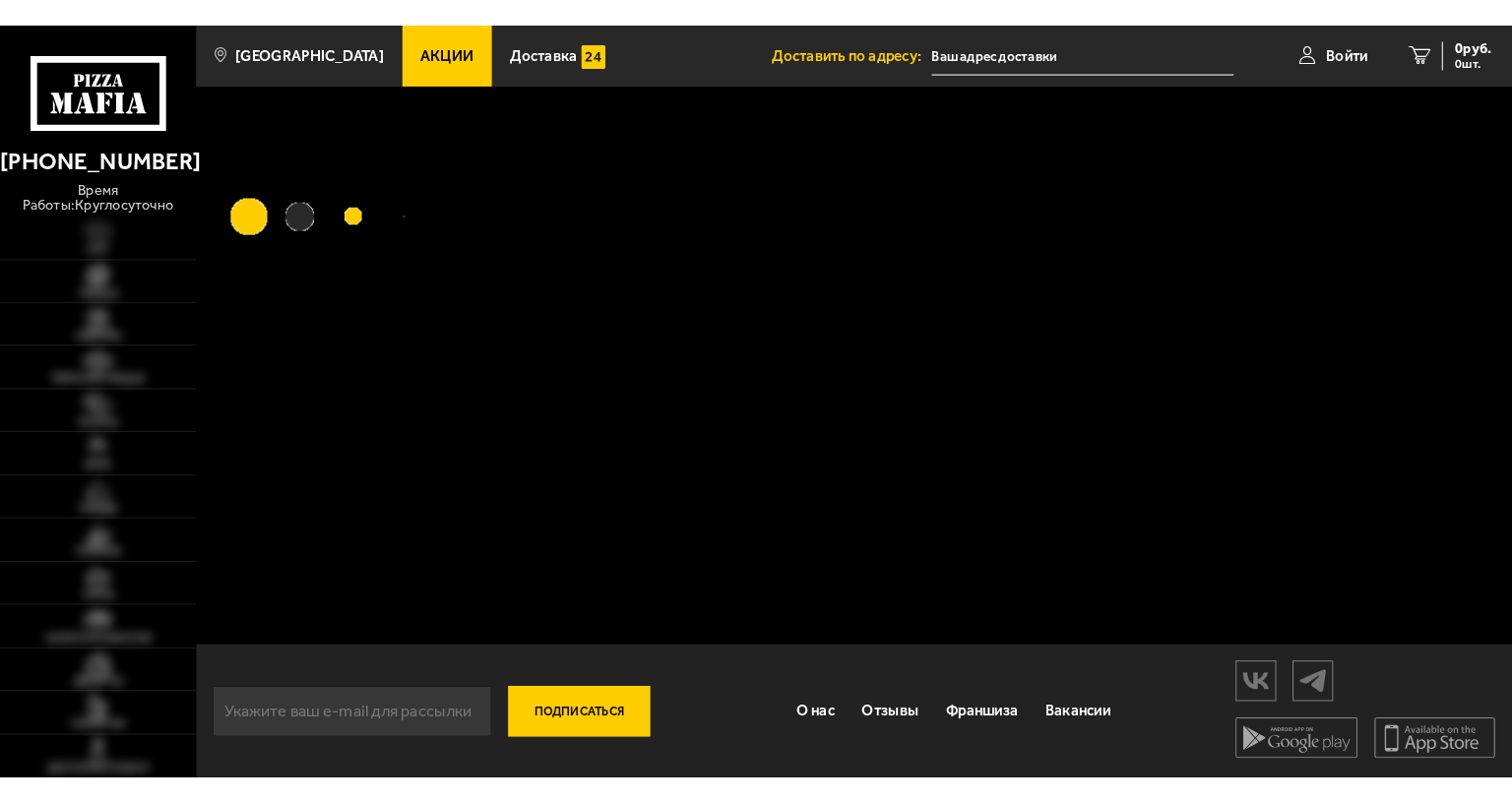 scroll, scrollTop: 0, scrollLeft: 0, axis: both 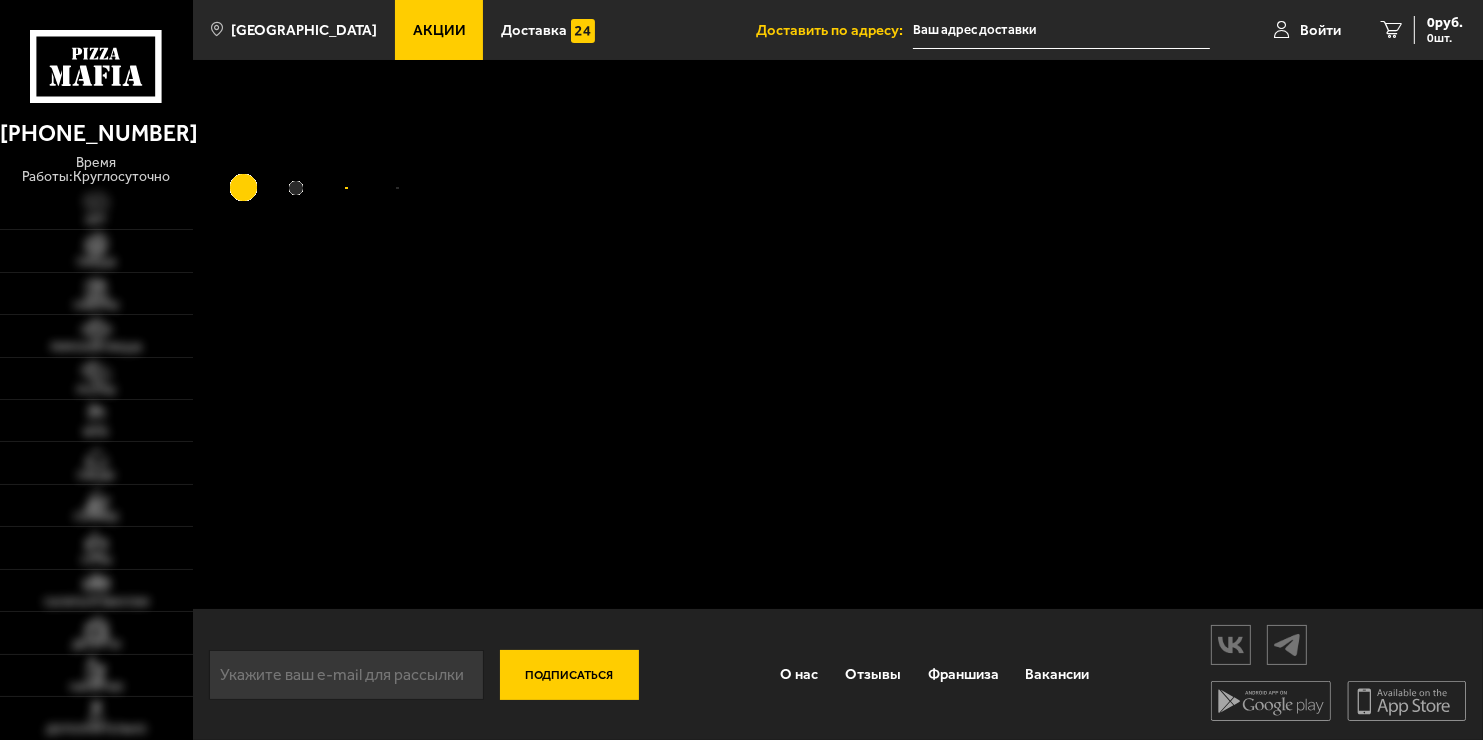 type on "[STREET_ADDRESS]" 